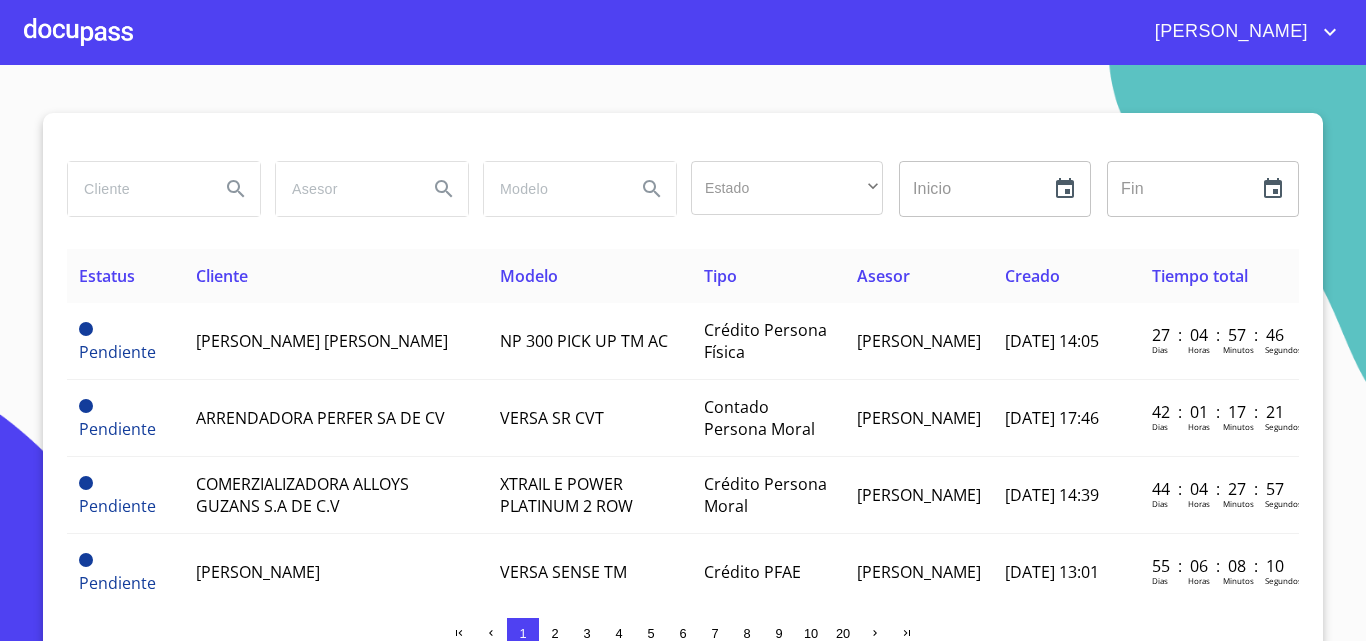 scroll, scrollTop: 0, scrollLeft: 0, axis: both 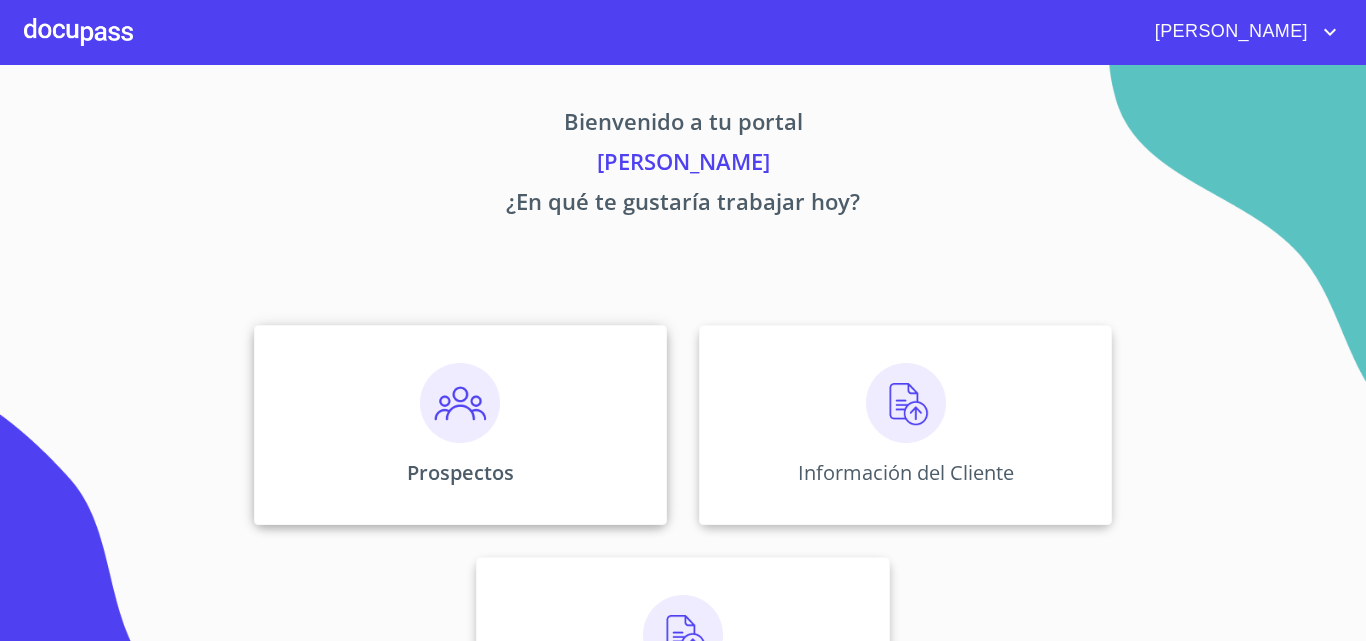 click at bounding box center (460, 403) 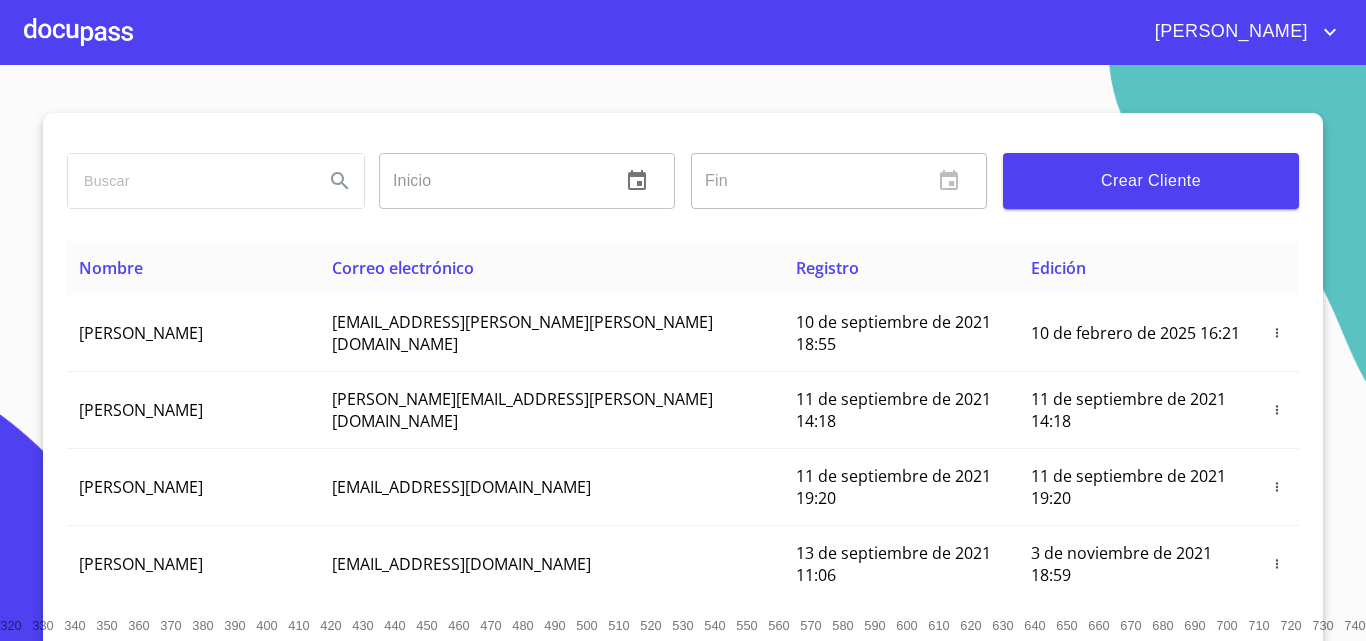click on "Crear Cliente" at bounding box center [1151, 181] 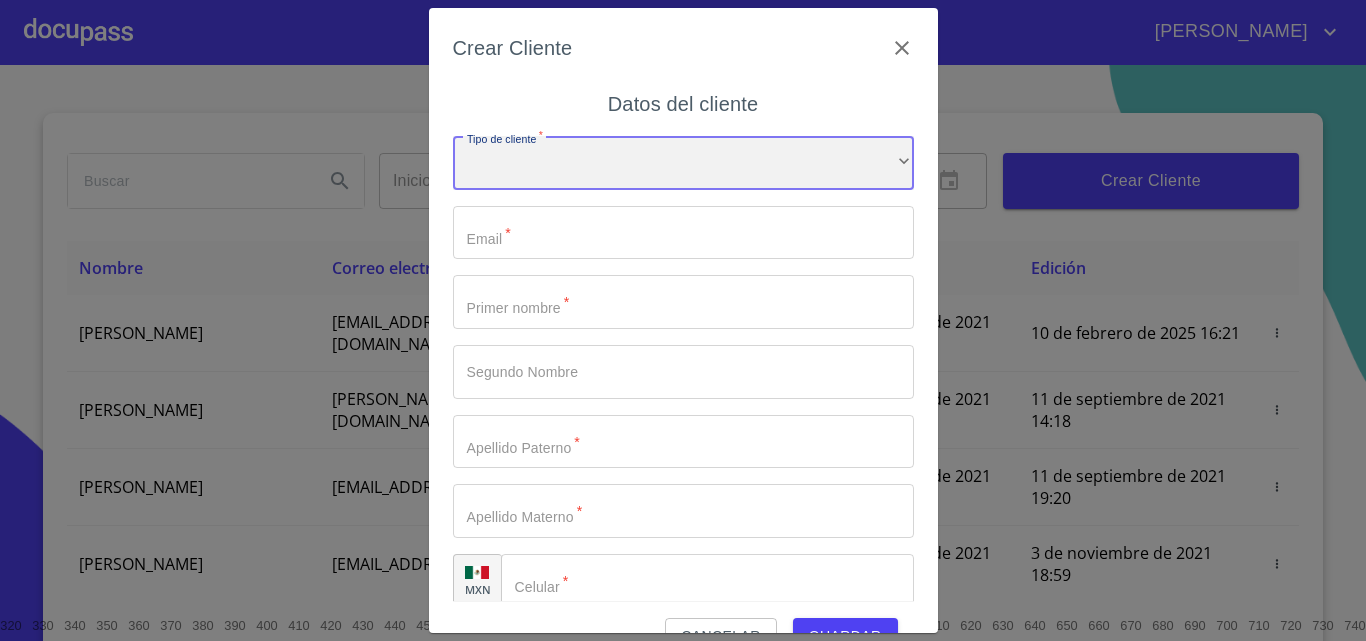 click on "​" at bounding box center [683, 163] 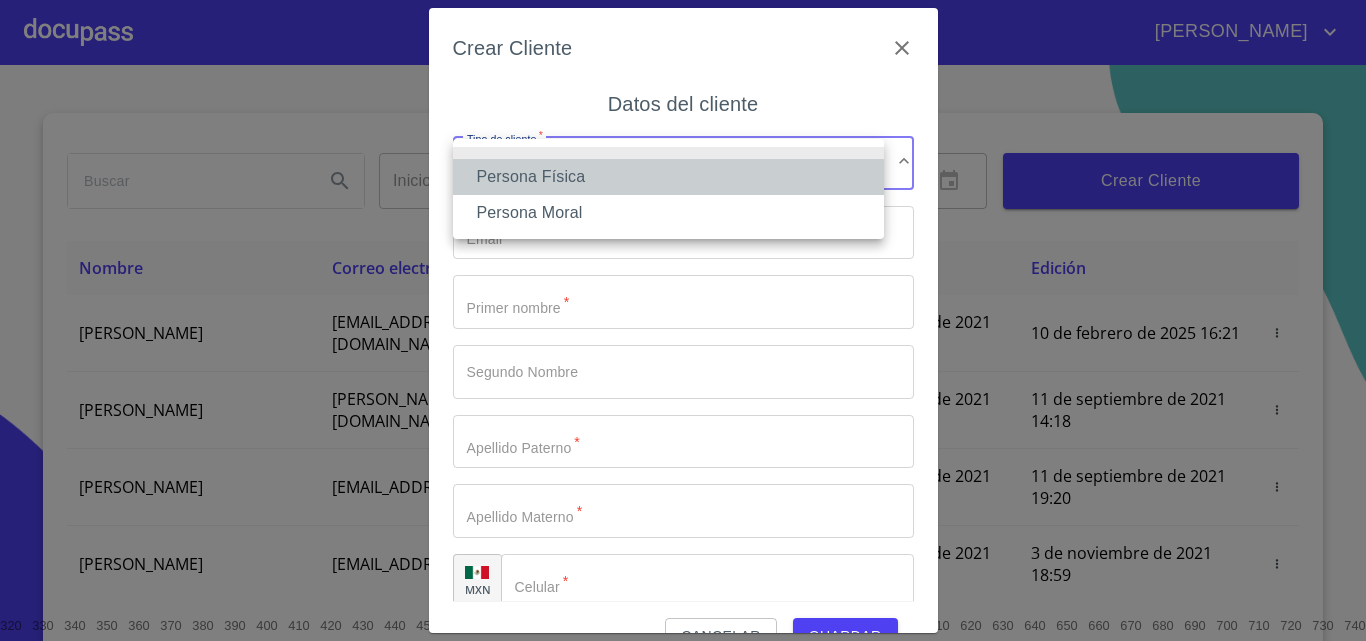 click on "Persona Física" at bounding box center [668, 177] 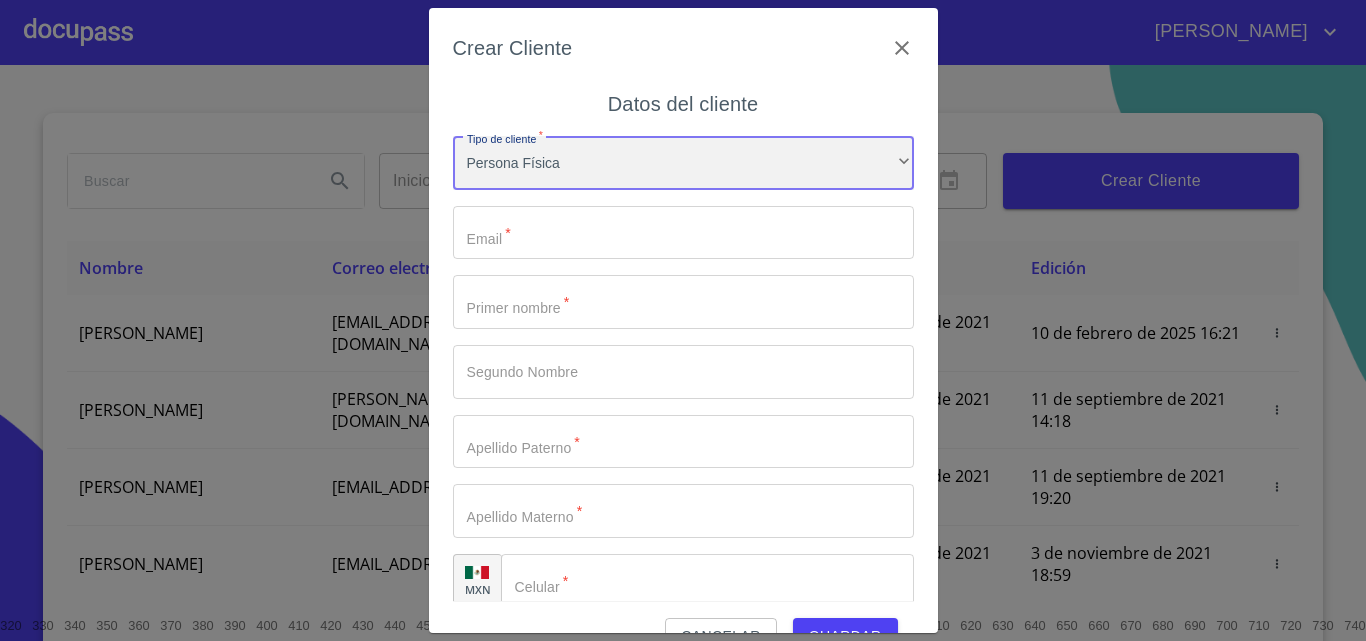 click on "Persona Física" at bounding box center [683, 163] 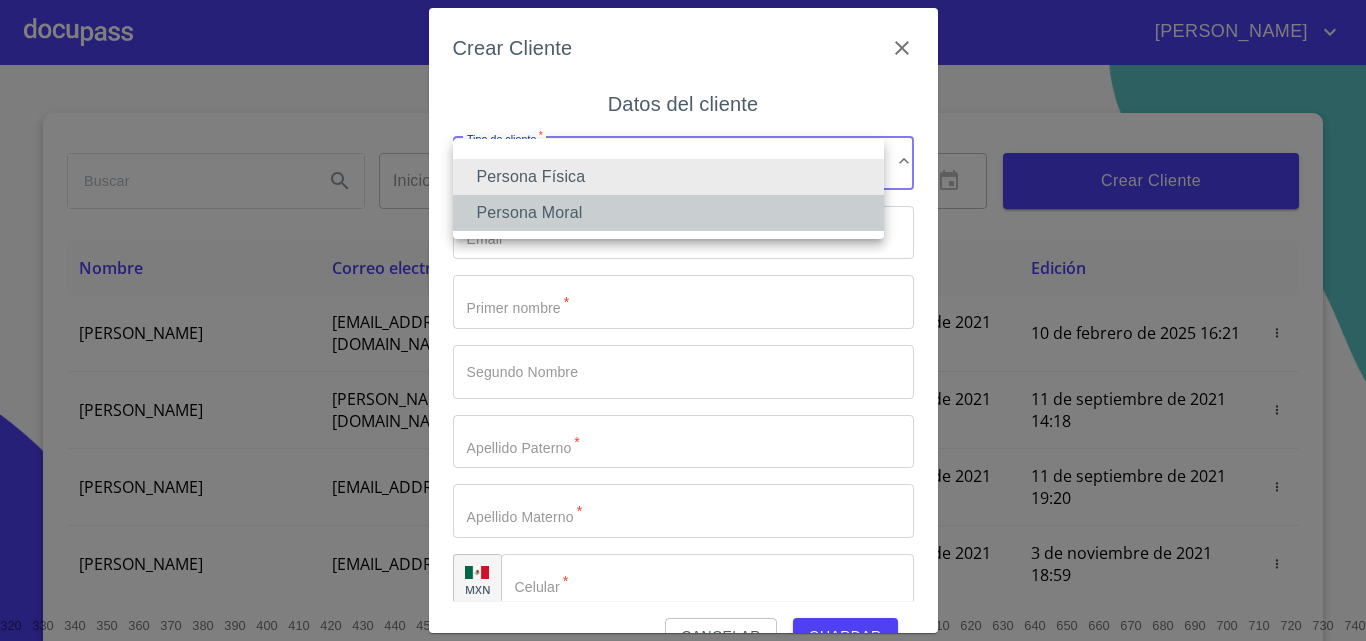 click on "Persona Moral" at bounding box center (668, 213) 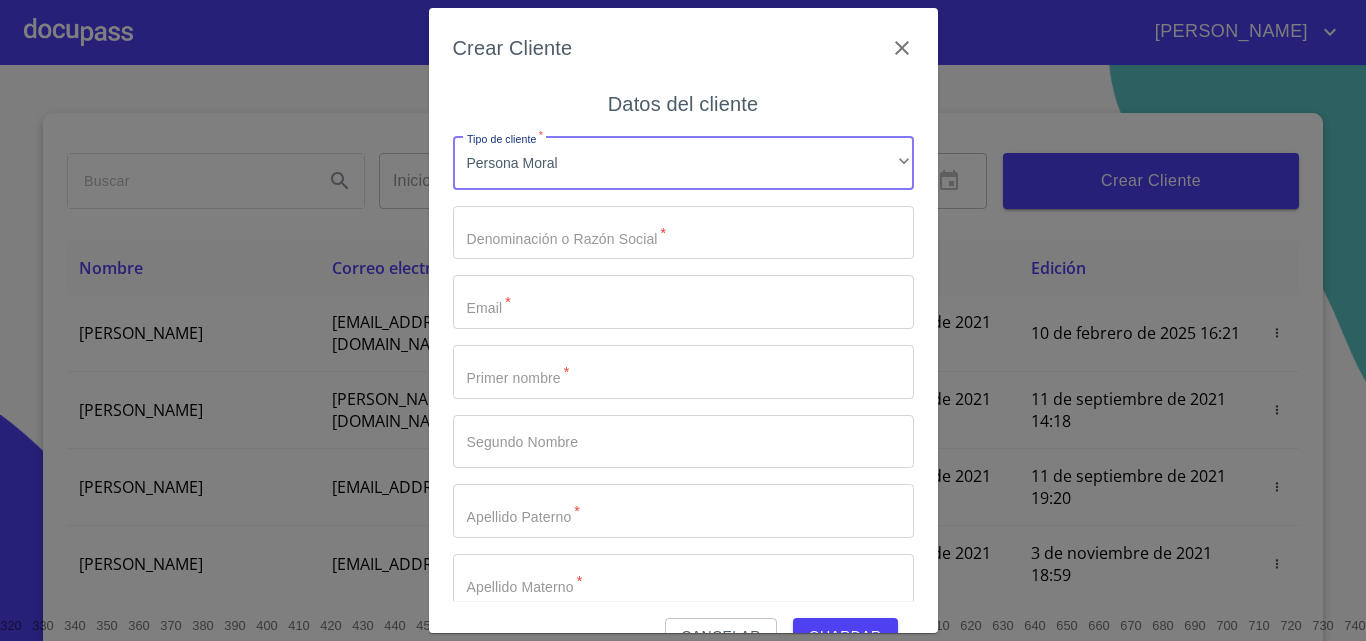 click on "Tipo de cliente   *" at bounding box center [683, 233] 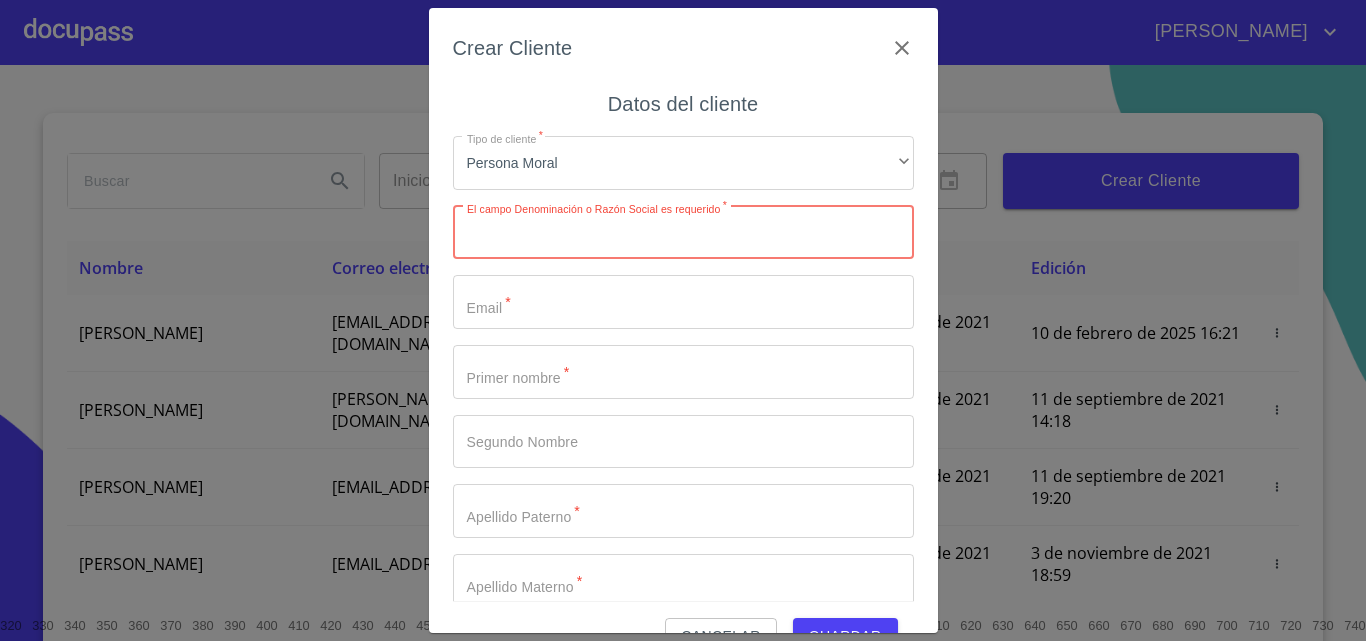 paste on "FLORISTERIA KFIAT" 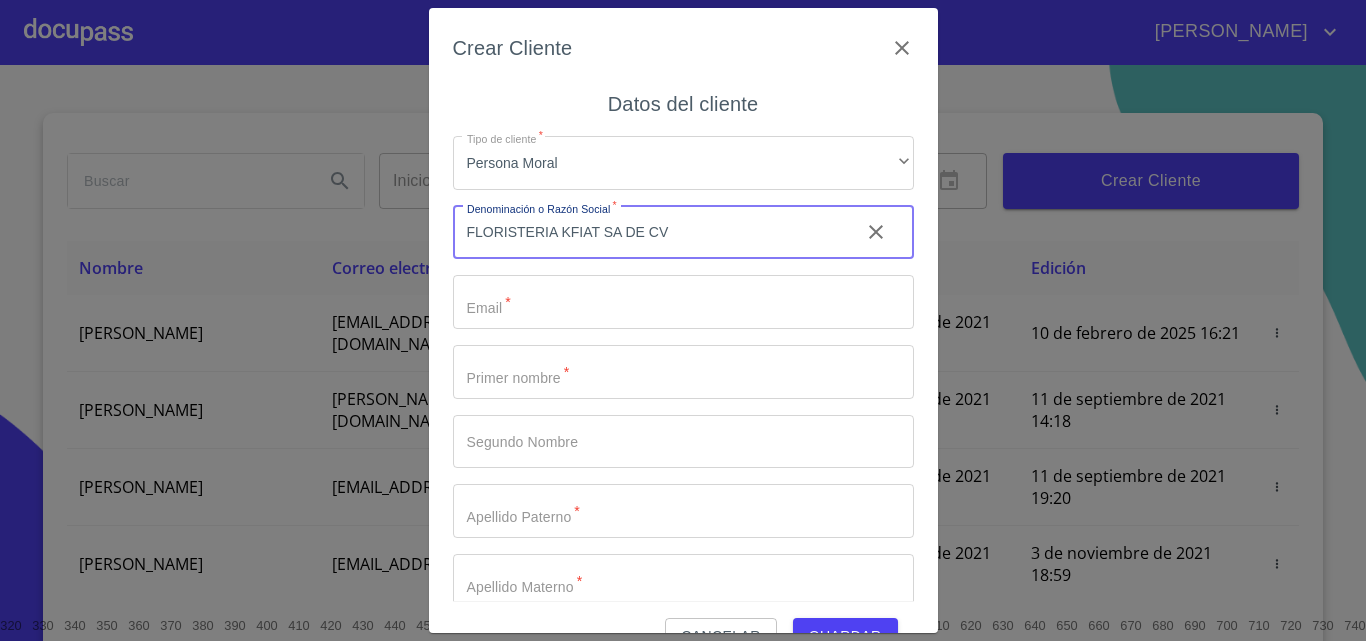 type on "FLORISTERIA KFIAT SA DE CV" 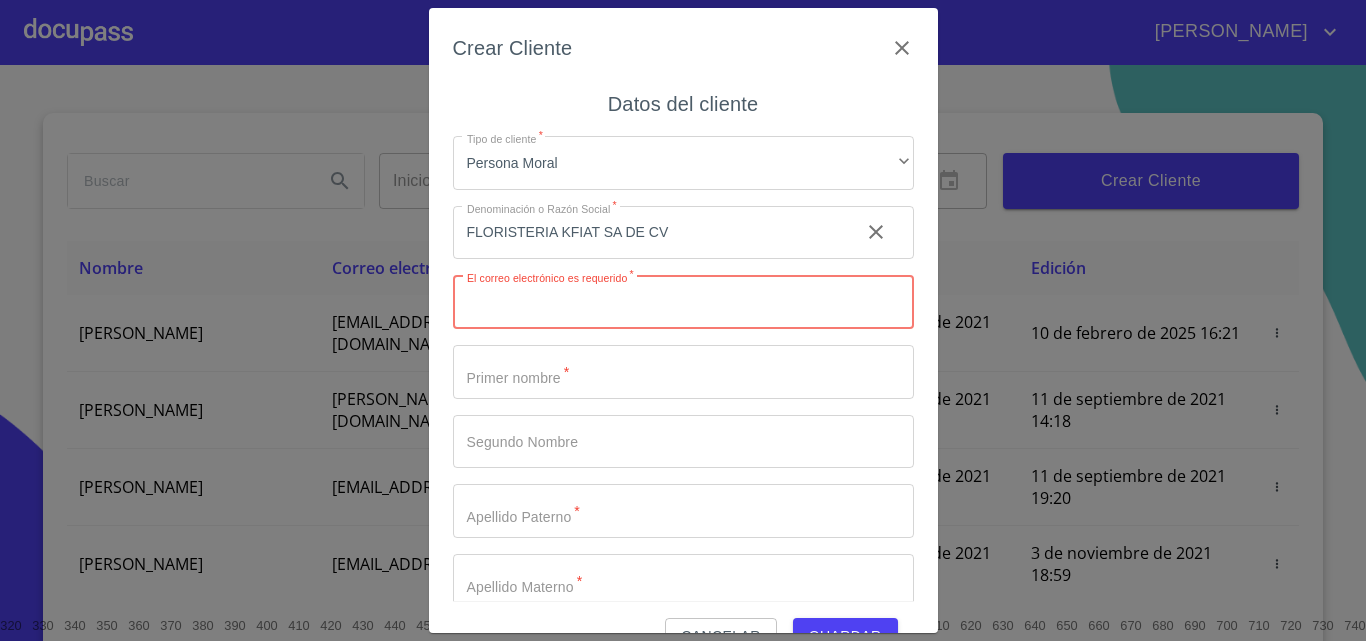 paste on "[EMAIL_ADDRESS][DOMAIN_NAME]" 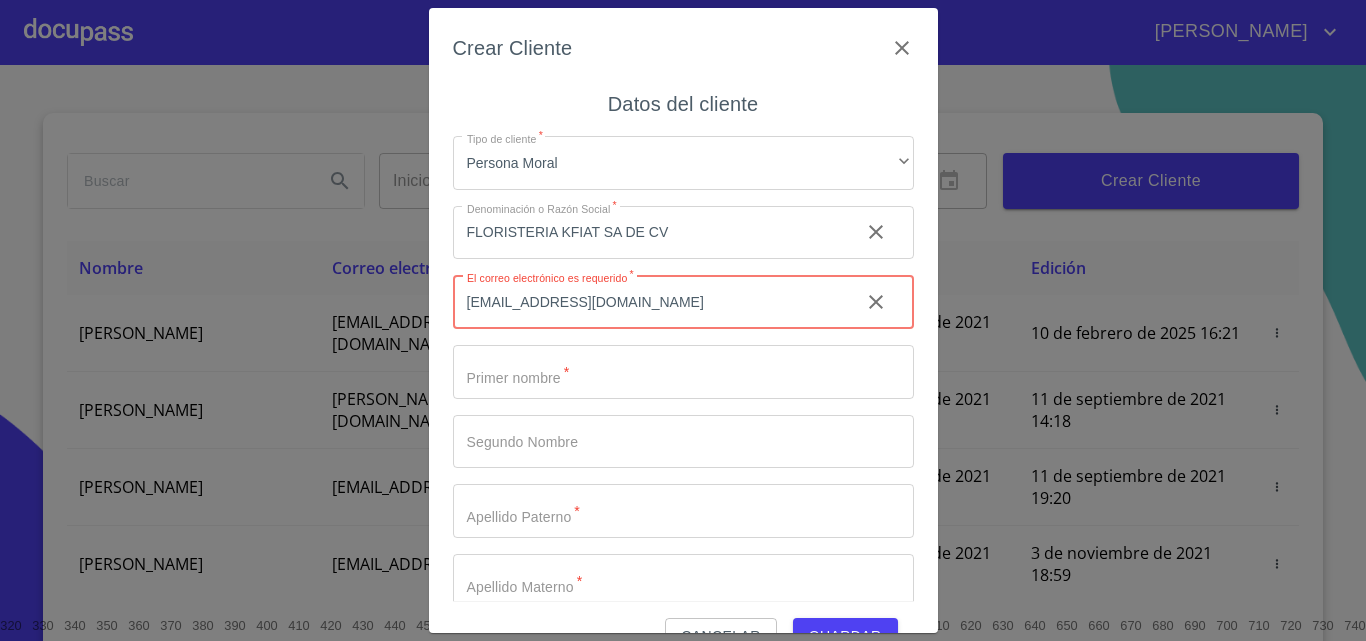 type on "[EMAIL_ADDRESS][DOMAIN_NAME]" 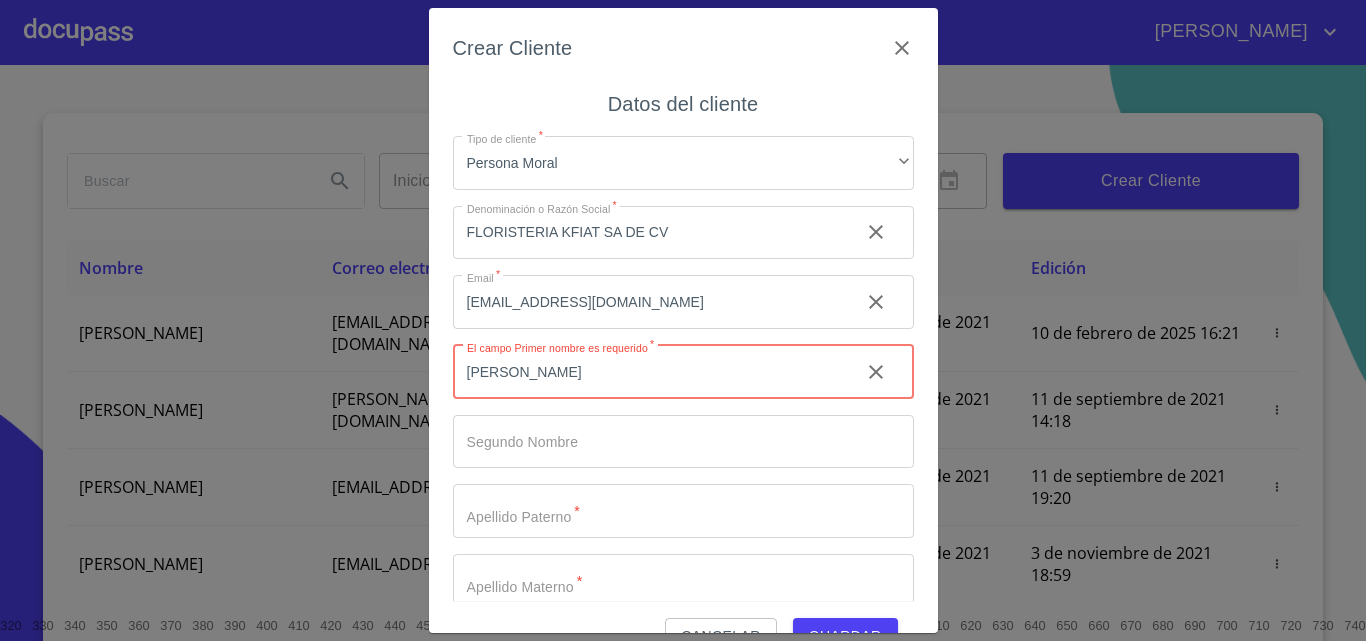 type on "[PERSON_NAME]" 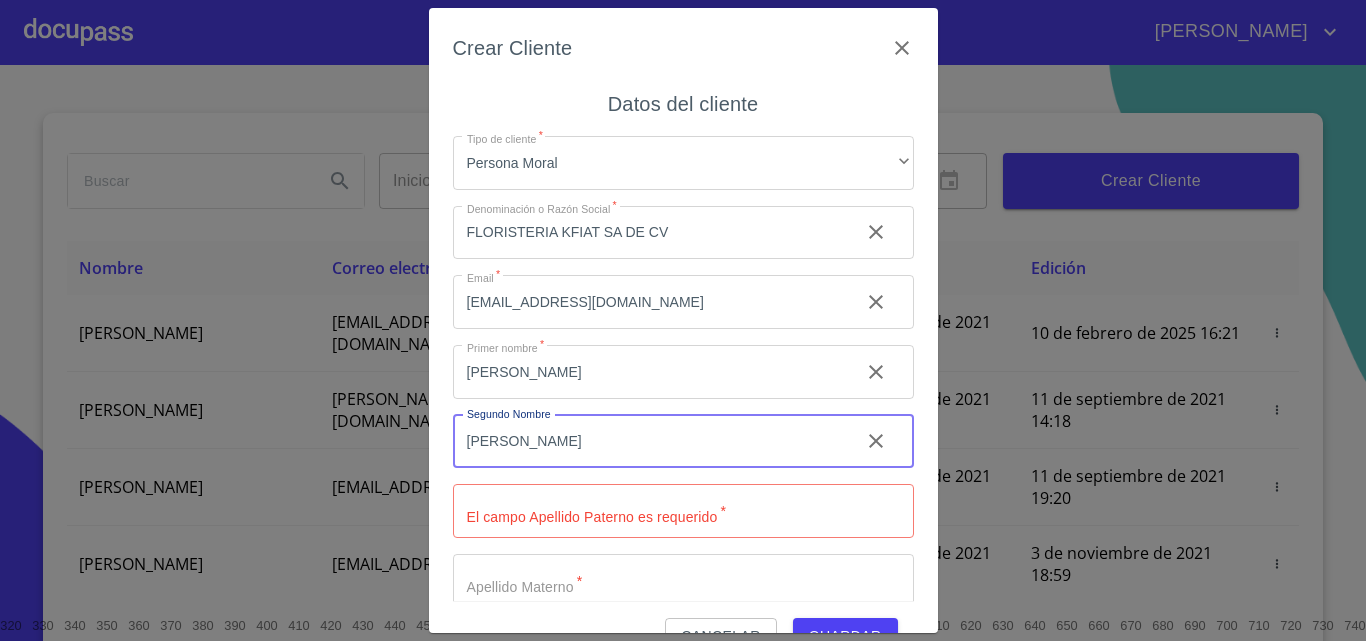 type on "[PERSON_NAME]" 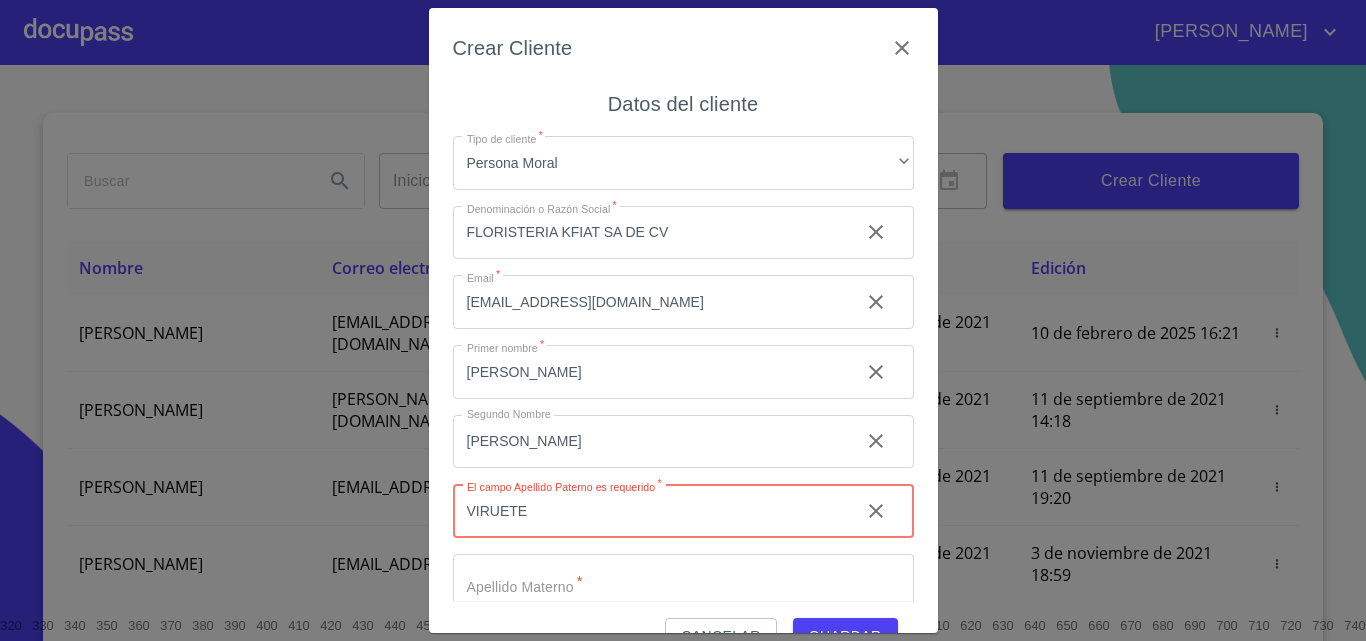 type on "VIRUETE" 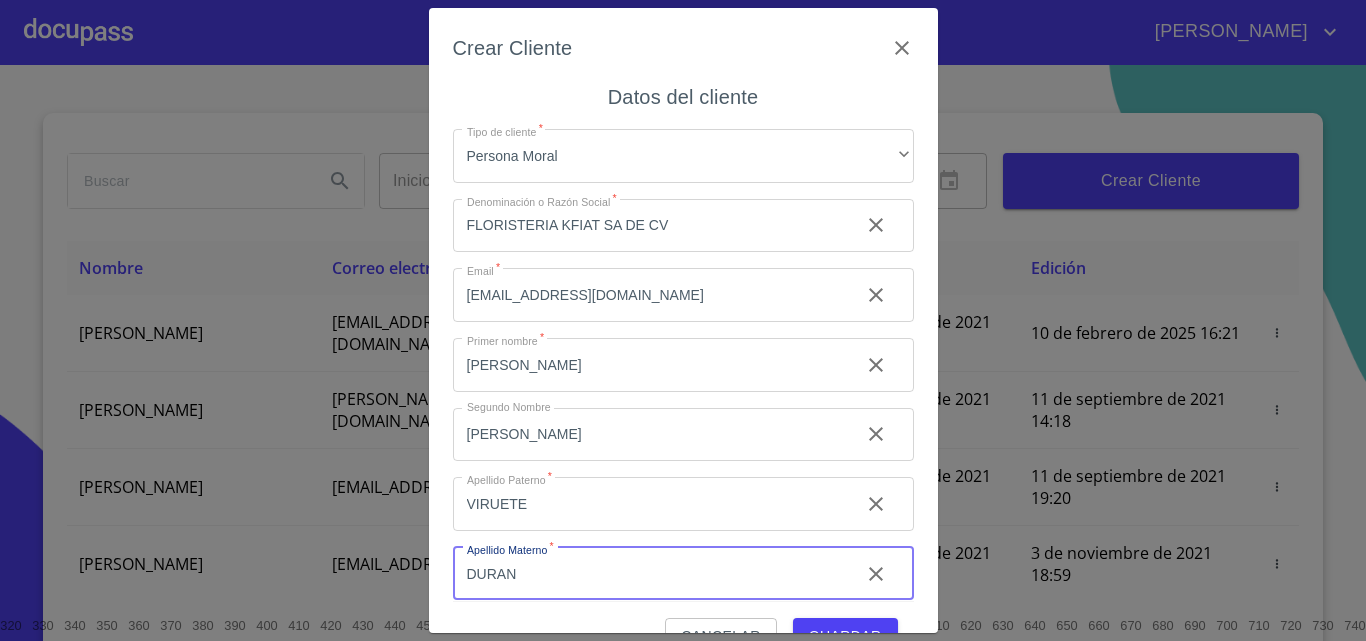 type on "DURAN" 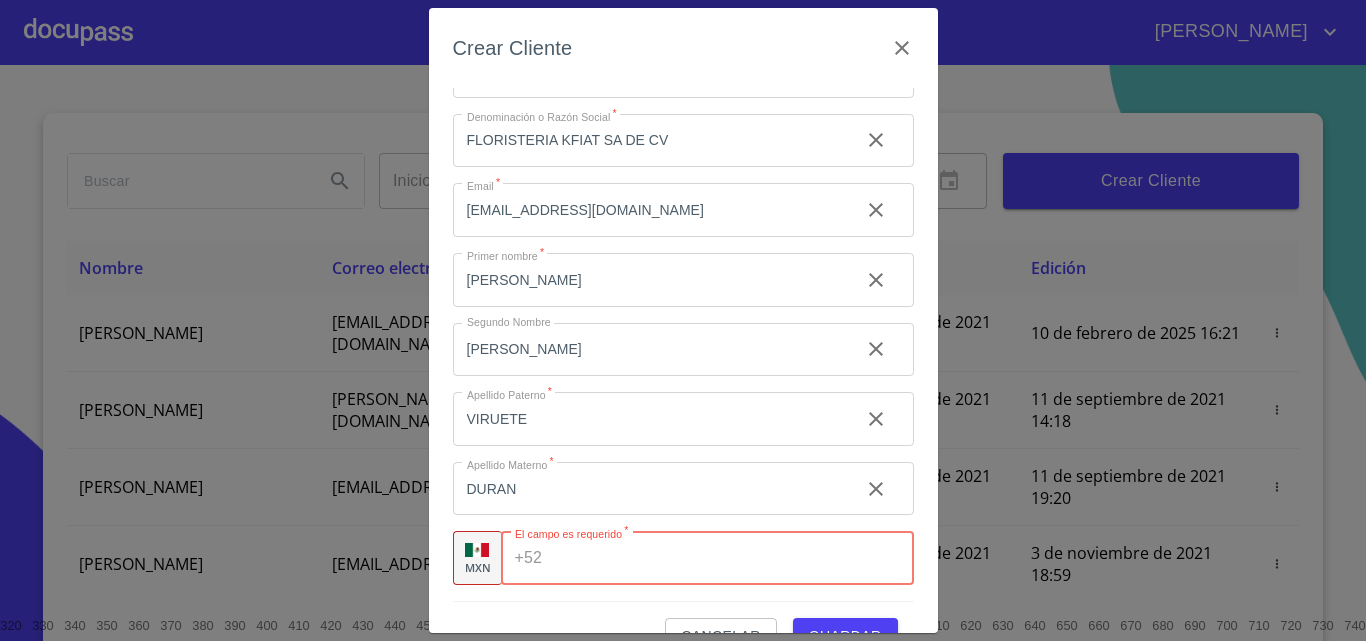 paste on "[PHONE_NUMBER]" 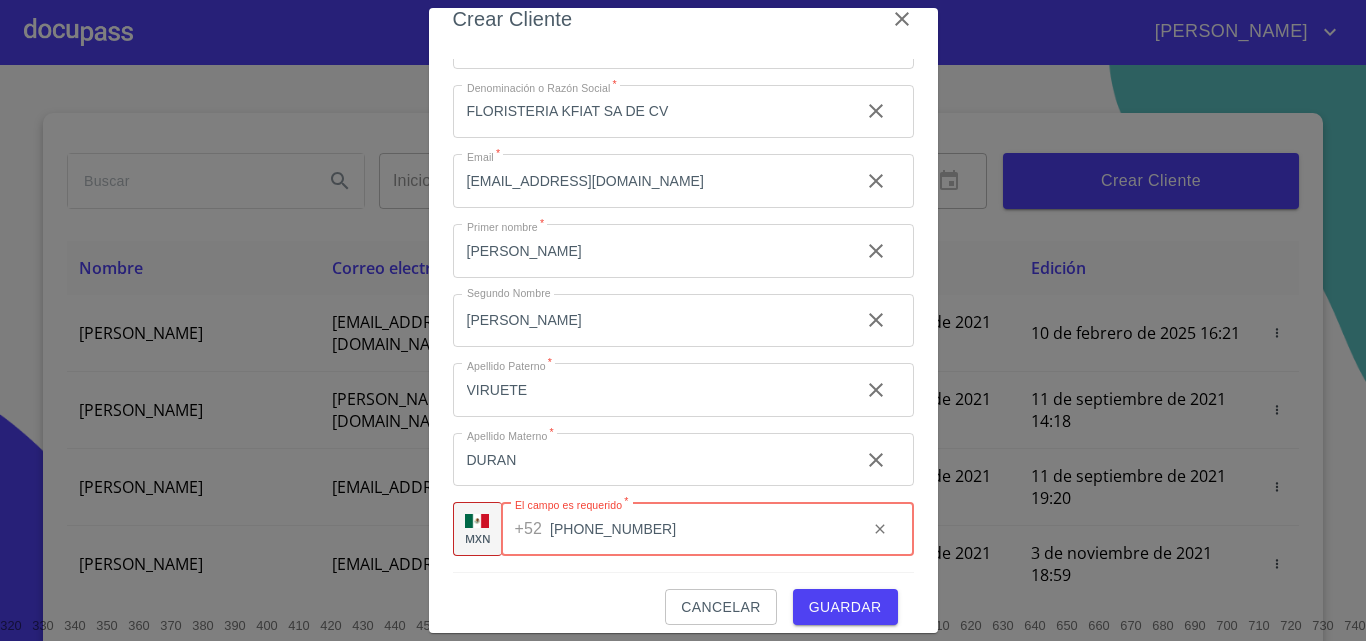 scroll, scrollTop: 45, scrollLeft: 0, axis: vertical 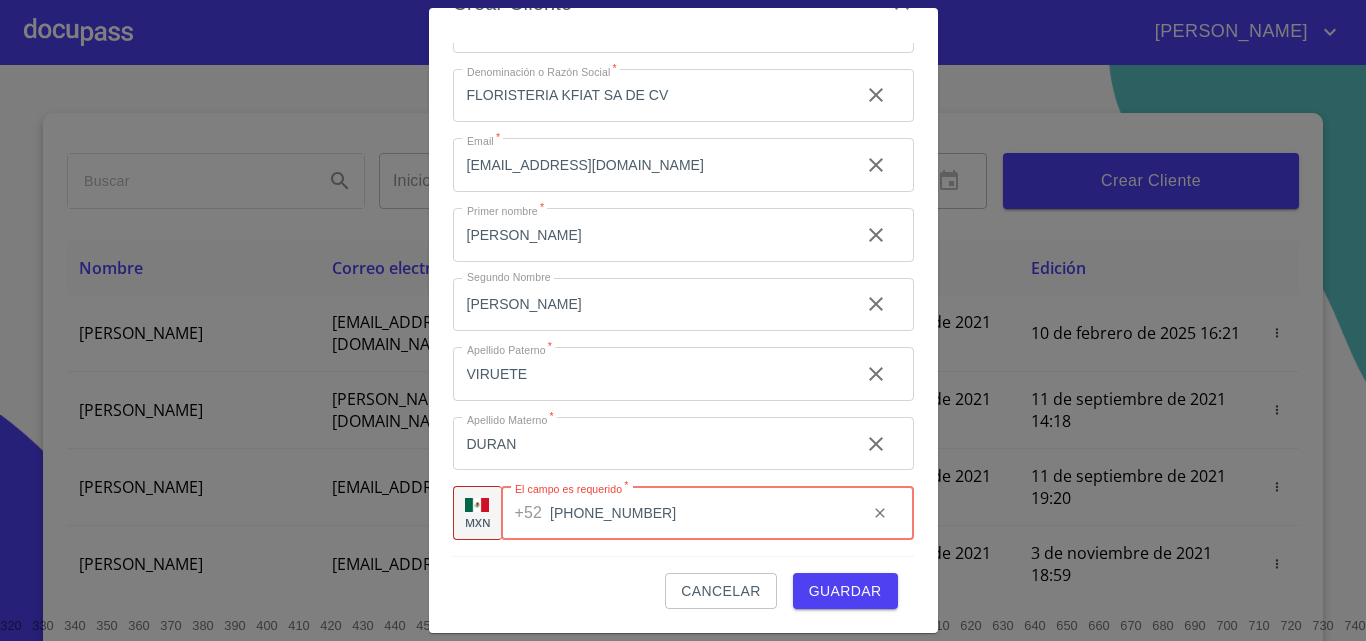 type on "[PHONE_NUMBER]" 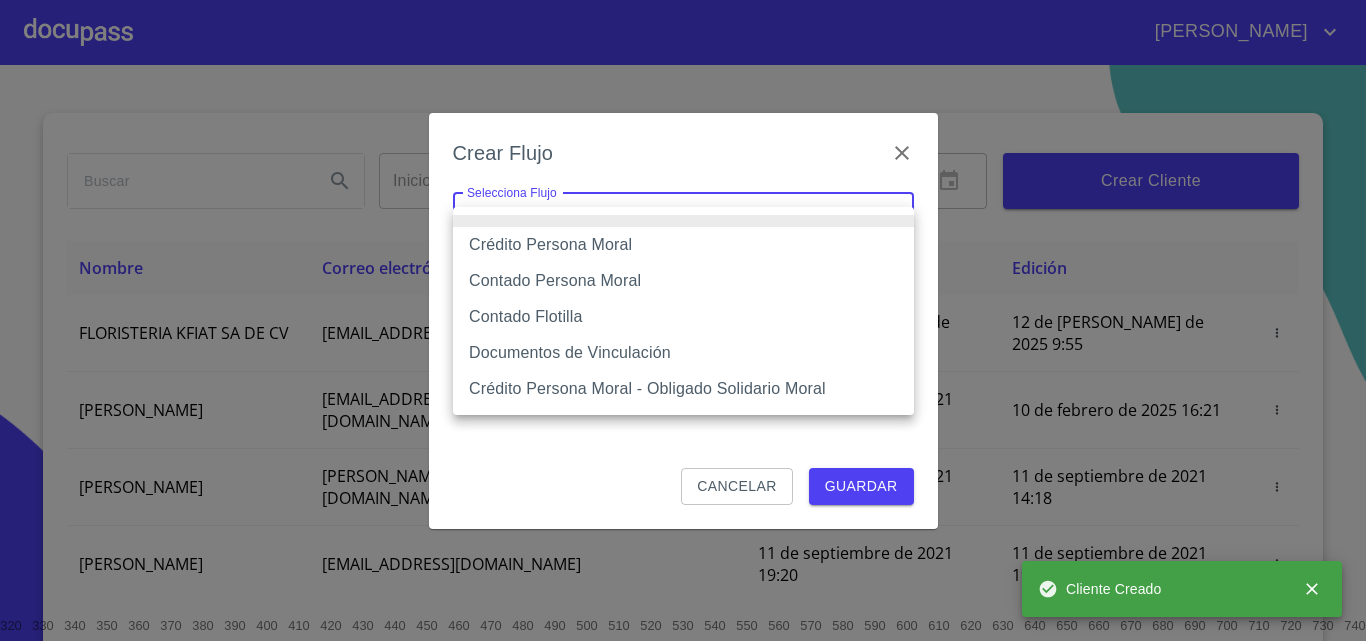 click on "[PERSON_NAME] ​ Fin ​ Crear Cliente Nombre   Correo electrónico   Registro   Edición     FLORISTERIA KFIAT SA DE CV [EMAIL_ADDRESS][DOMAIN_NAME] 12 de [PERSON_NAME] de 2025 9:55 12 de [PERSON_NAME] de 2025 9:55 [PERSON_NAME] GROVER [EMAIL_ADDRESS][PERSON_NAME][PERSON_NAME][DOMAIN_NAME] 10 de septiembre de 2021 18:55 10 de febrero de 2025 16:21 [PERSON_NAME] CELIS  [EMAIL_ADDRESS][PERSON_NAME][DOMAIN_NAME] 11 de septiembre de 2021 14:18 11 de septiembre de 2021 14:18 [PERSON_NAME] [PERSON_NAME][EMAIL_ADDRESS][DOMAIN_NAME] 11 de septiembre de 2021 19:20 11 de septiembre de 2021 19:20 [PERSON_NAME] [EMAIL_ADDRESS][DOMAIN_NAME] 13 de septiembre de 2021 11:06 3 de noviembre de 2021 18:59 [PERSON_NAME] [EMAIL_ADDRESS][DOMAIN_NAME] 14 de septiembre de 2021 12:26 14 de septiembre de 2021 12:26 [PERSON_NAME] [EMAIL_ADDRESS][DOMAIN_NAME] 14 de septiembre de 2021 16:35 14 de septiembre de 2021 16:35 [PERSON_NAME] [EMAIL_ADDRESS][DOMAIN_NAME] 14 de septiembre de 2021 18:24 14 de septiembre de 2021 18:24 [PERSON_NAME]  [EMAIL_ADDRESS][DOMAIN_NAME] 15 de septiembre de 2021 13:18 [PERSON_NAME]" at bounding box center (683, 320) 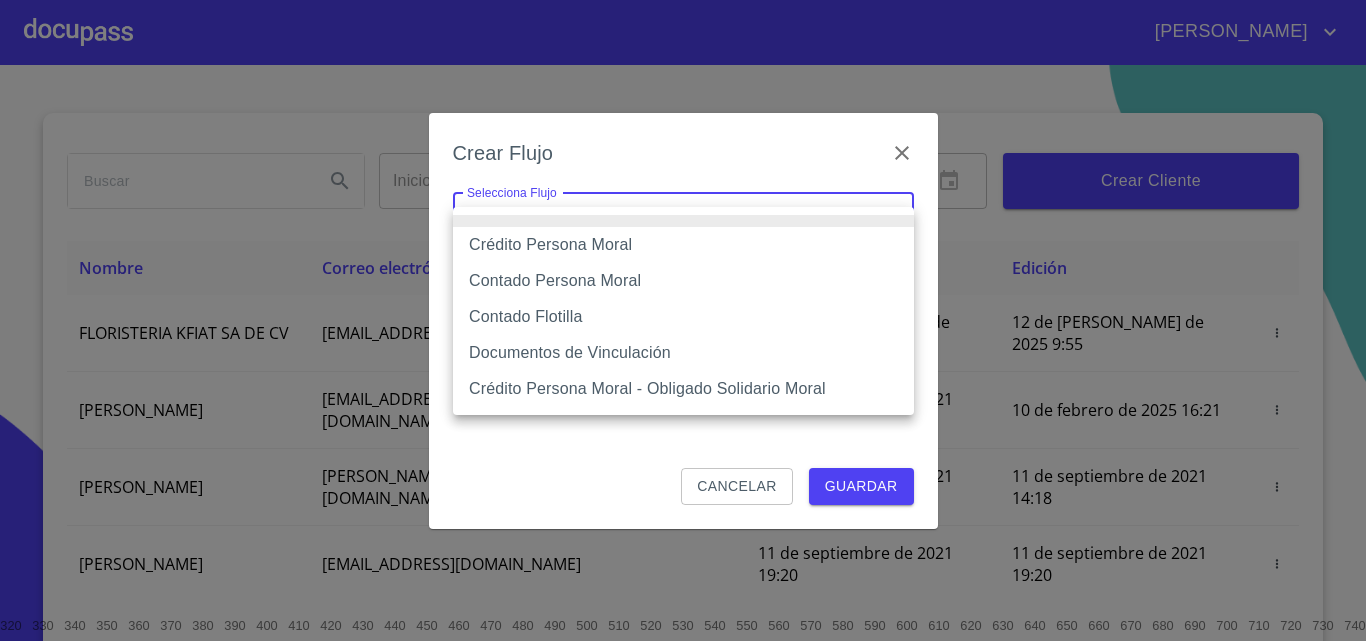 click on "Crédito Persona Moral" at bounding box center (683, 245) 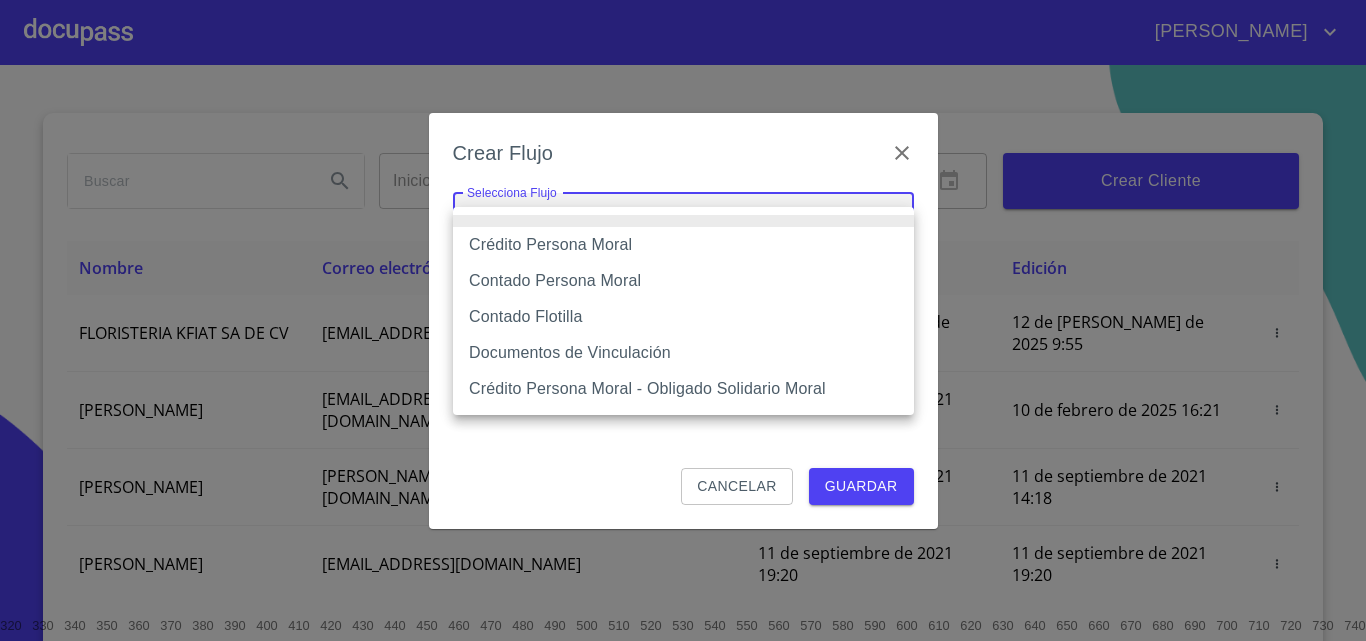 type on "614ae8207e49d67341f8d0cd" 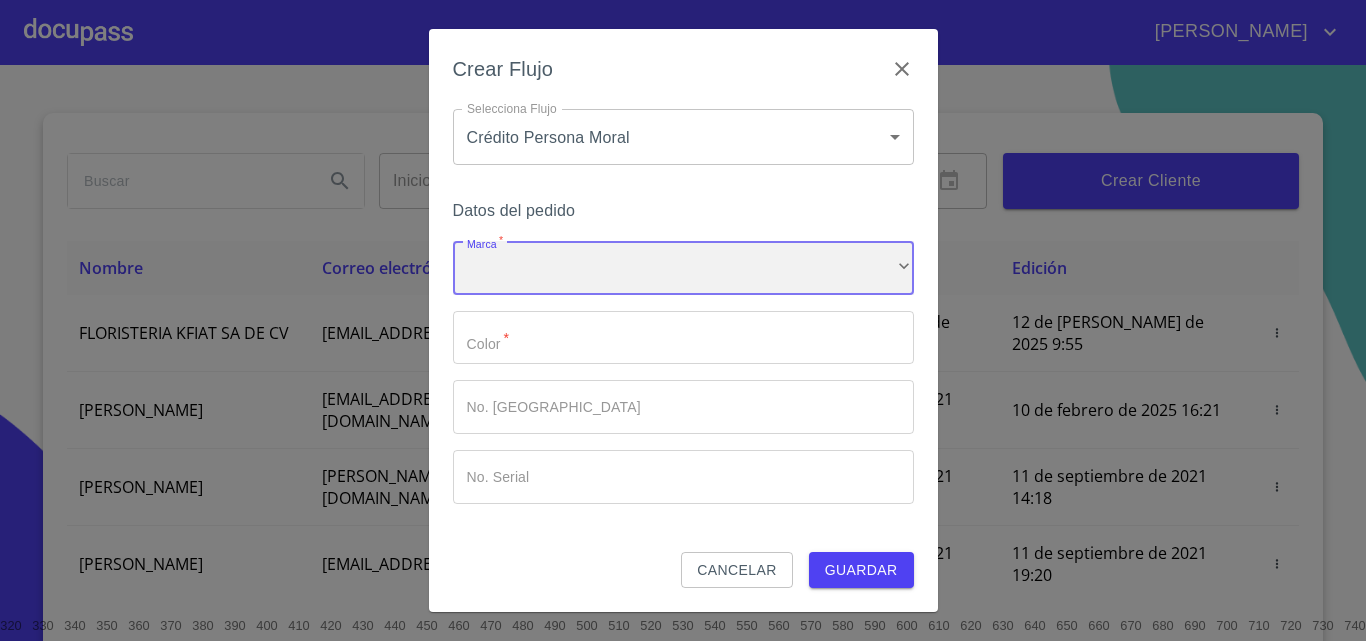 click on "​" at bounding box center (683, 268) 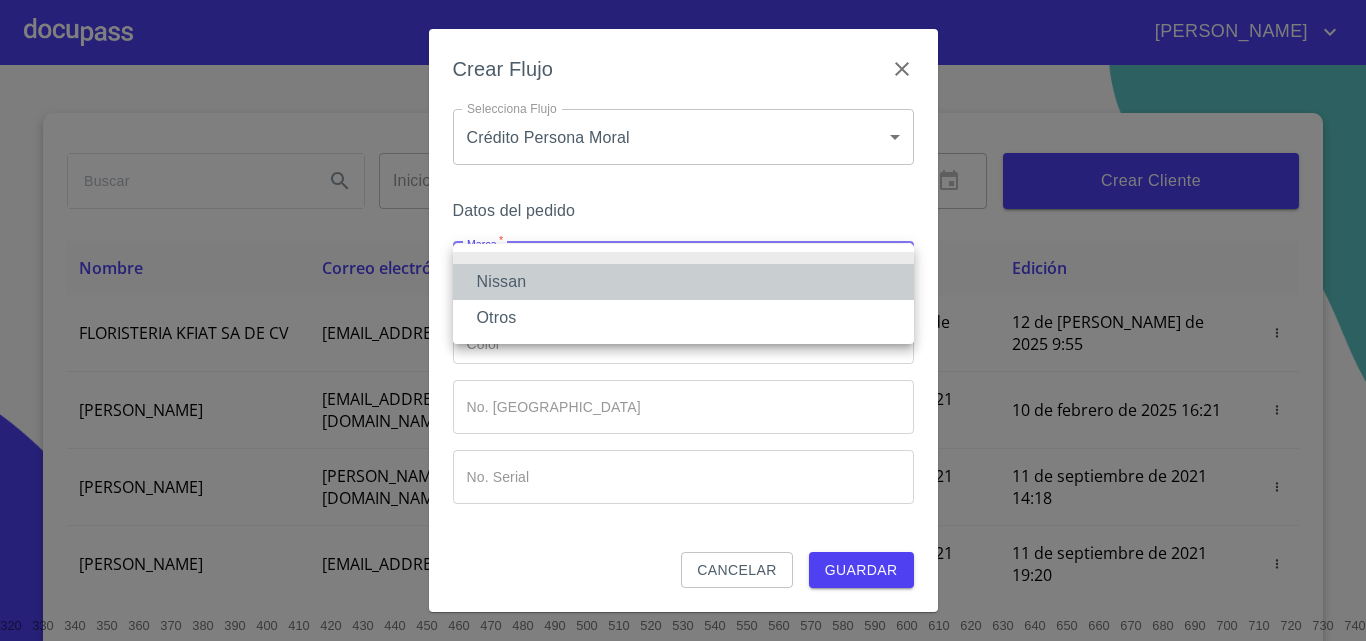 click on "Nissan" at bounding box center (683, 282) 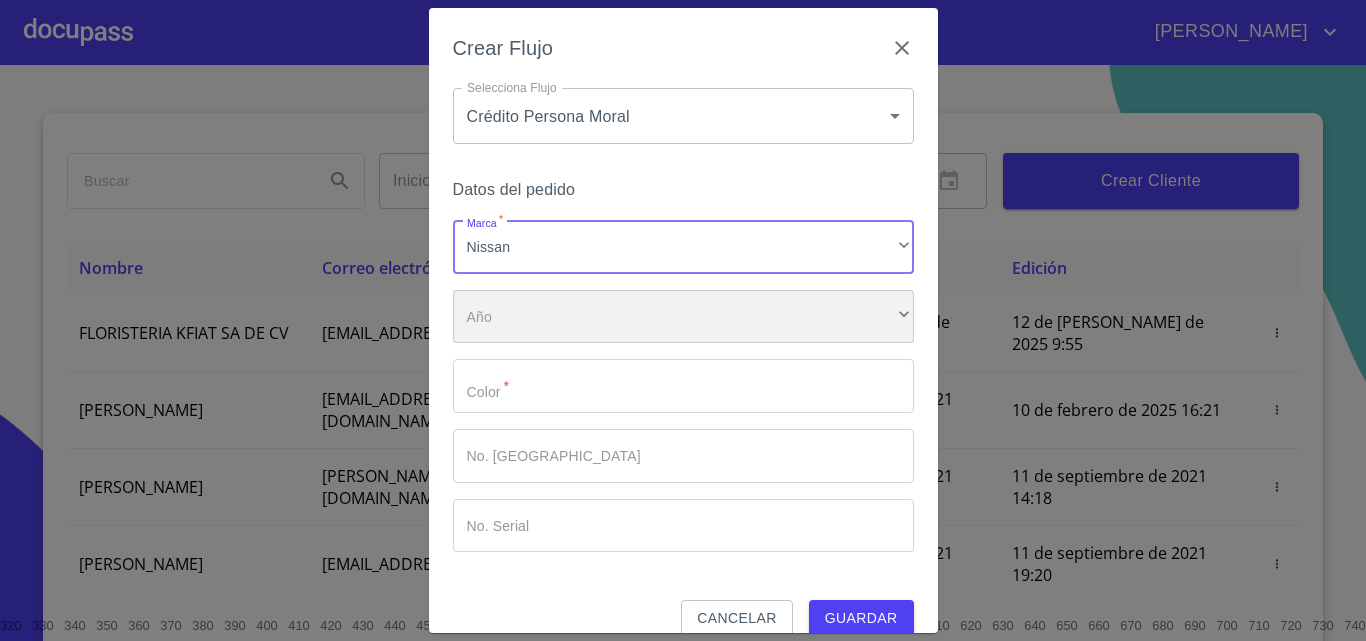 click on "​" at bounding box center (683, 317) 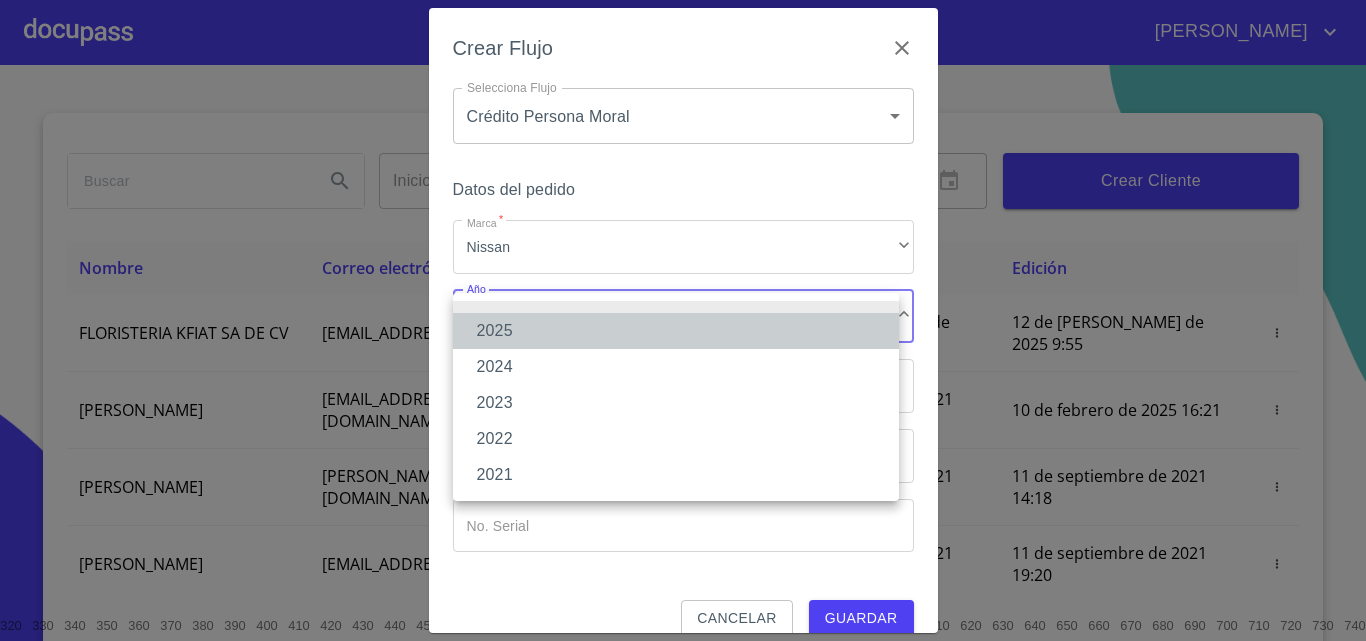 click on "2025" at bounding box center (676, 331) 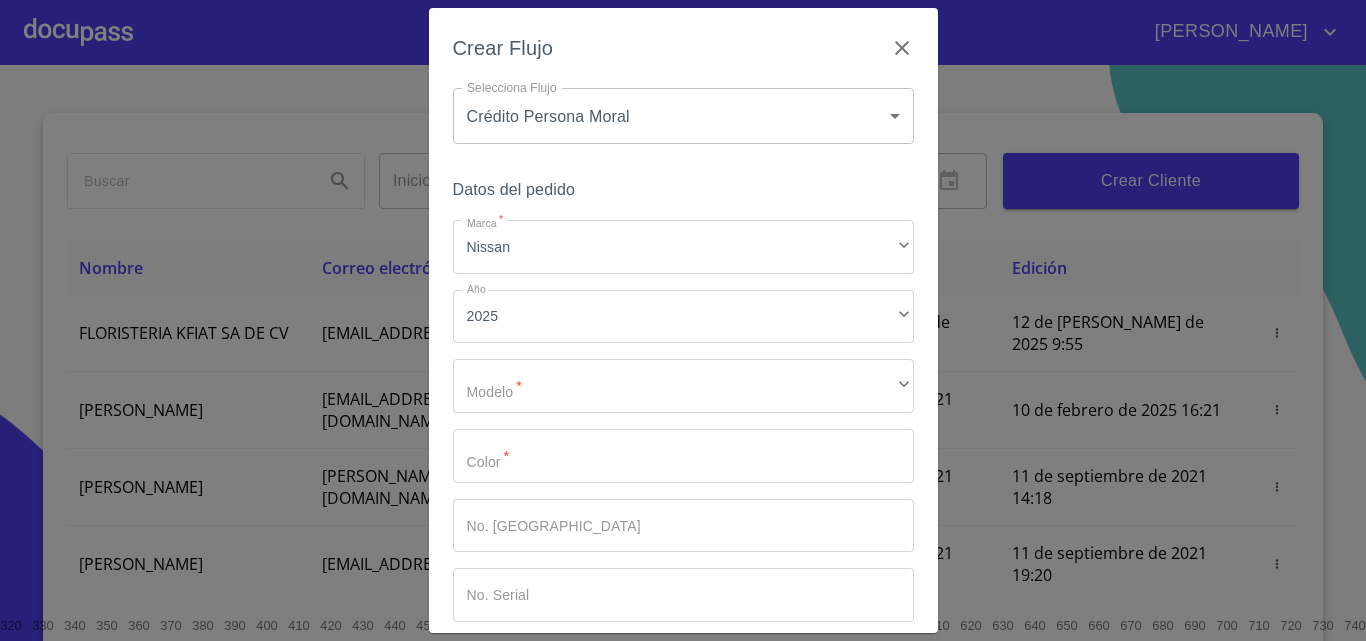 click on "Marca   * Nissan ​ Año 2025 ​ Modelo   * ​ ​ Color   * ​ No. Pedido ​ No. Serial ​" at bounding box center (683, 421) 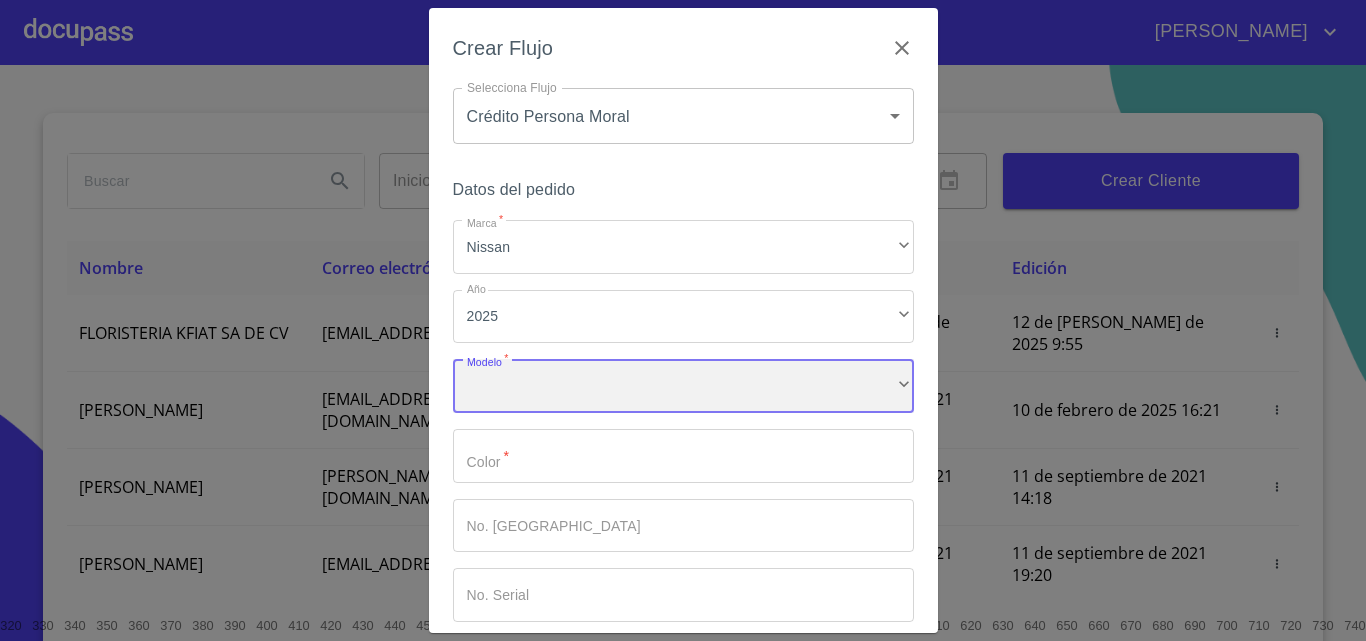 click on "​" at bounding box center [683, 386] 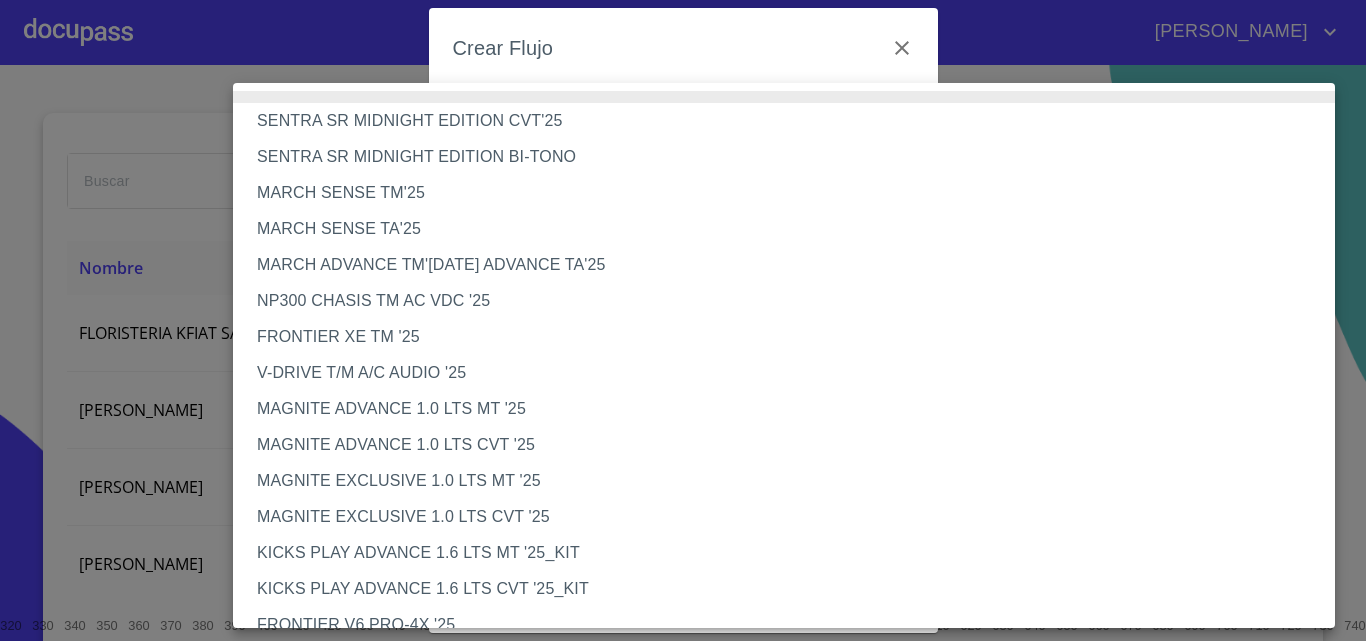 click on "MAGNITE EXCLUSIVE 1.0 LTS CVT '25" at bounding box center (791, 517) 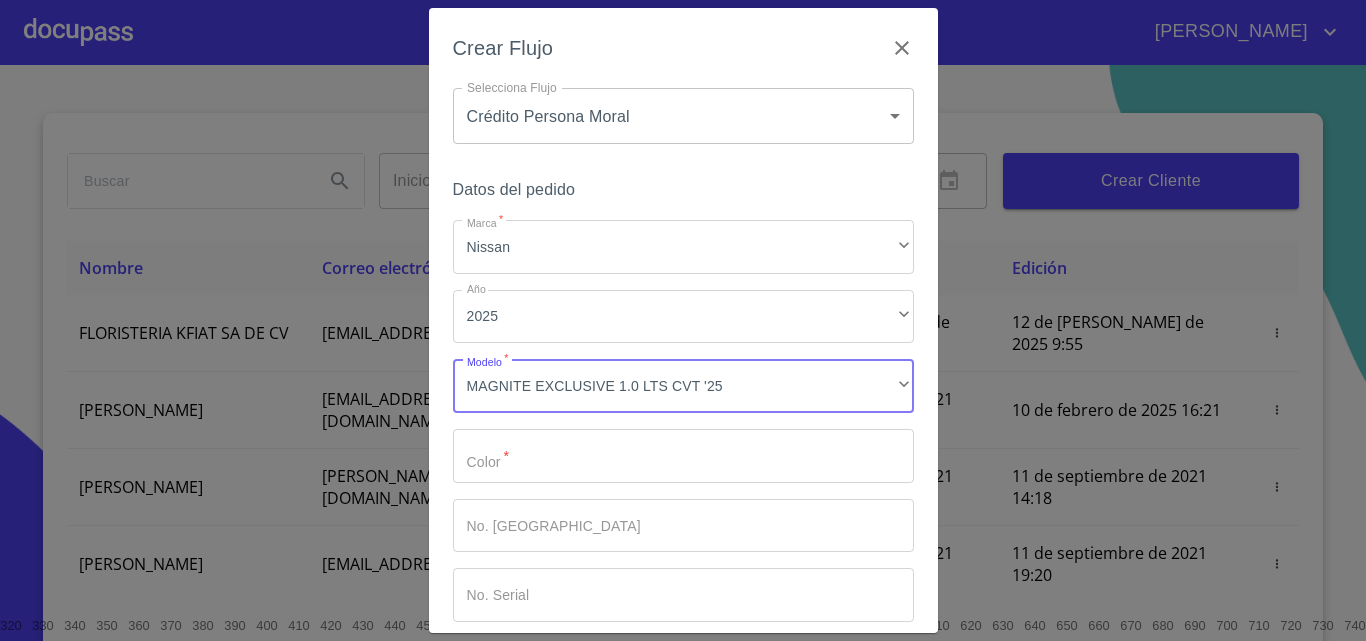 click on "Marca   *" at bounding box center [683, 456] 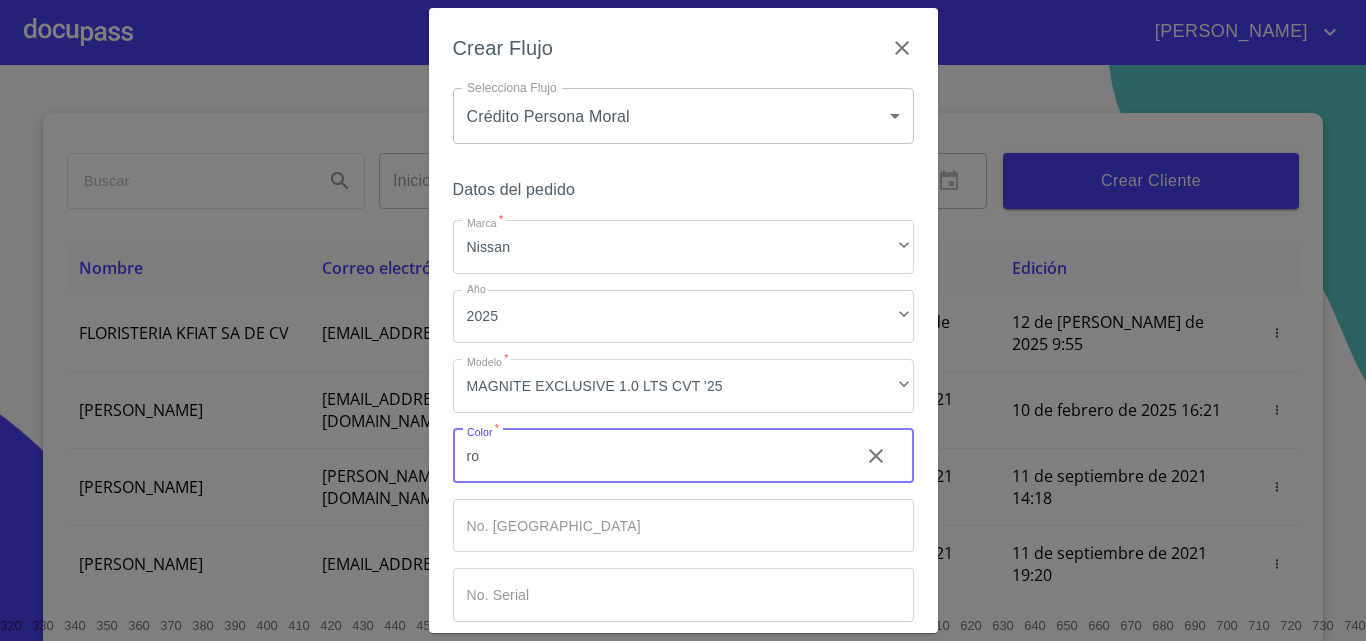 type on "r" 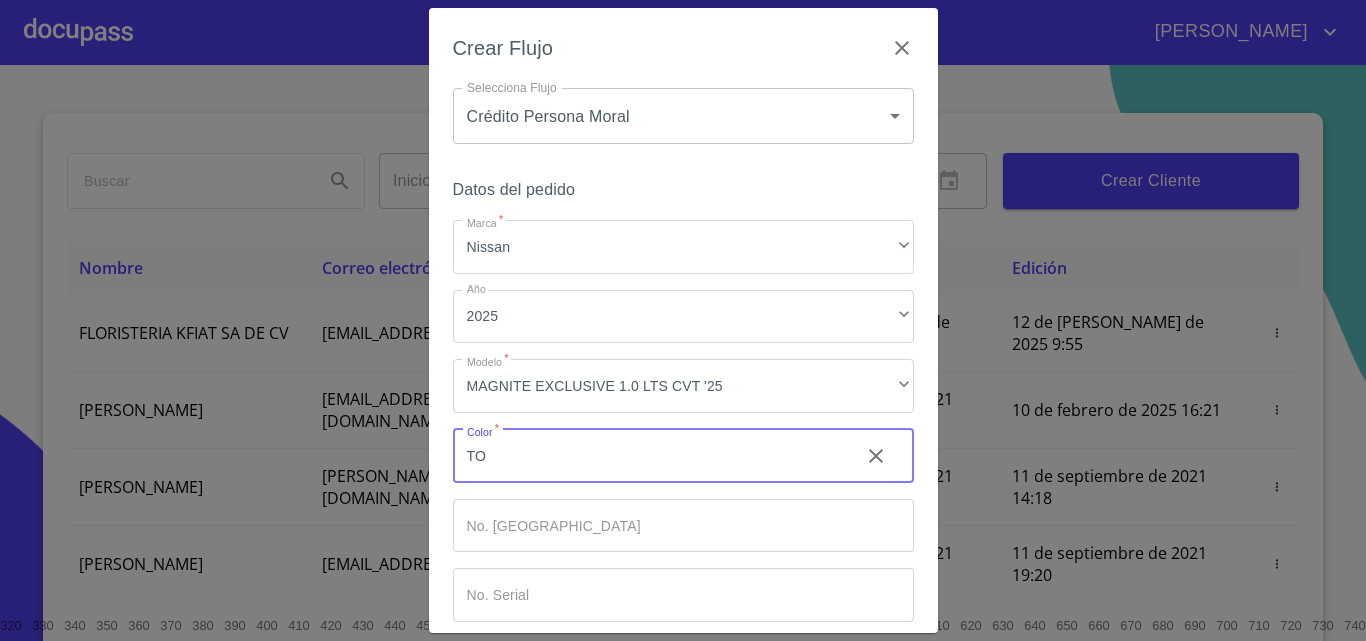 type on "T" 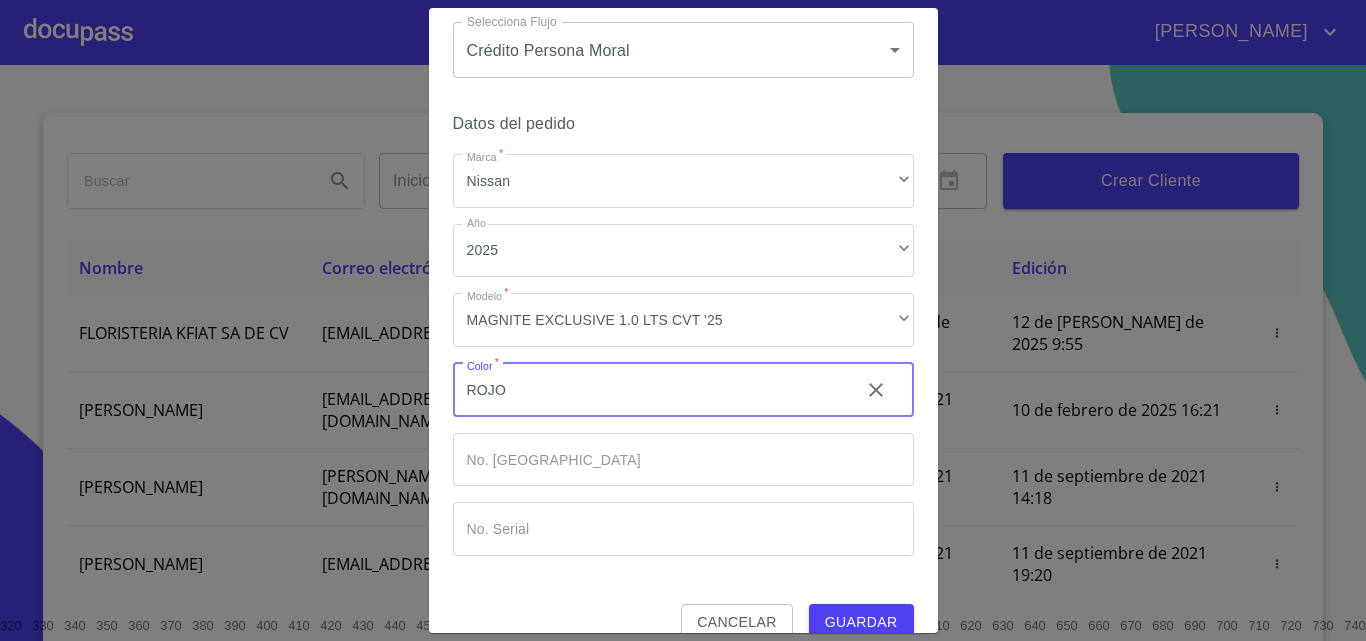 scroll, scrollTop: 97, scrollLeft: 0, axis: vertical 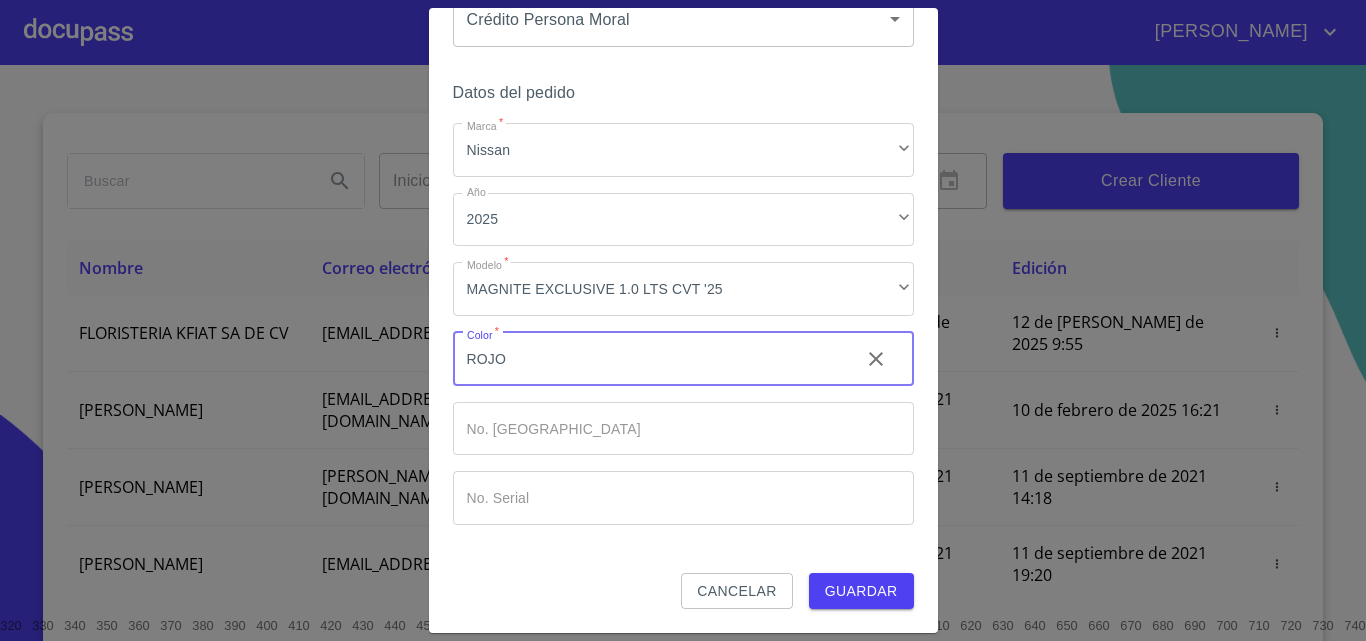 type on "ROJO" 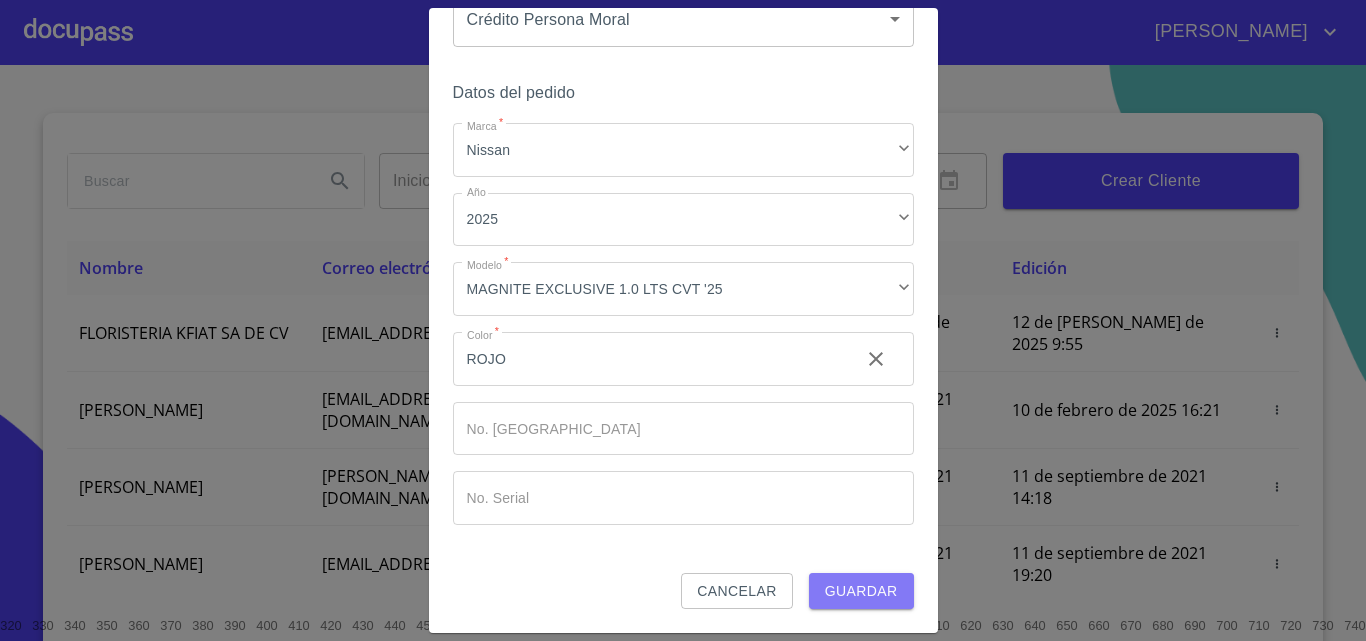 click on "Guardar" at bounding box center (861, 591) 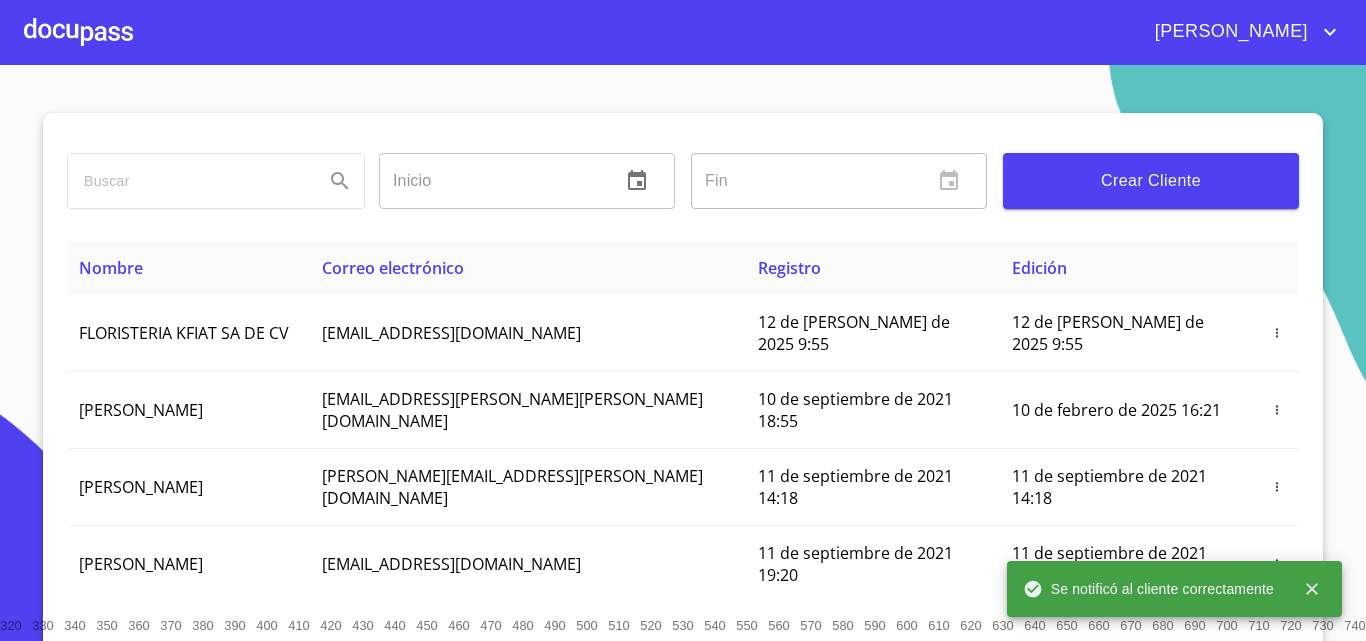 click at bounding box center [78, 32] 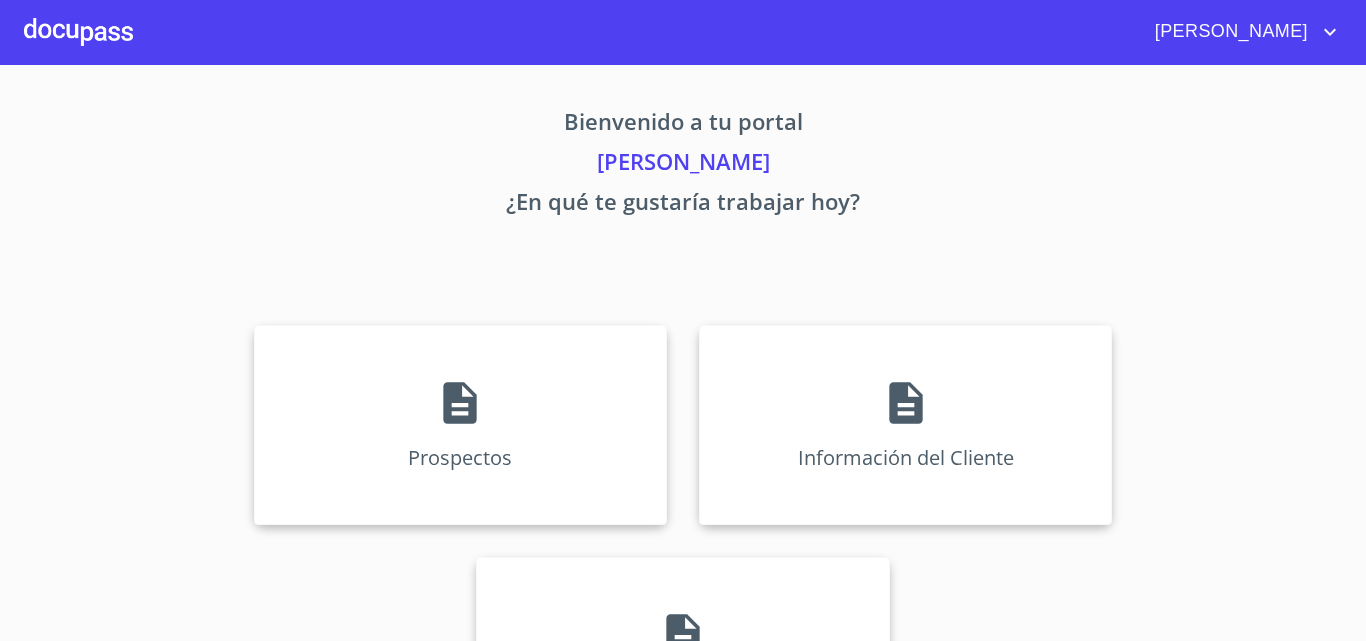 click at bounding box center (78, 32) 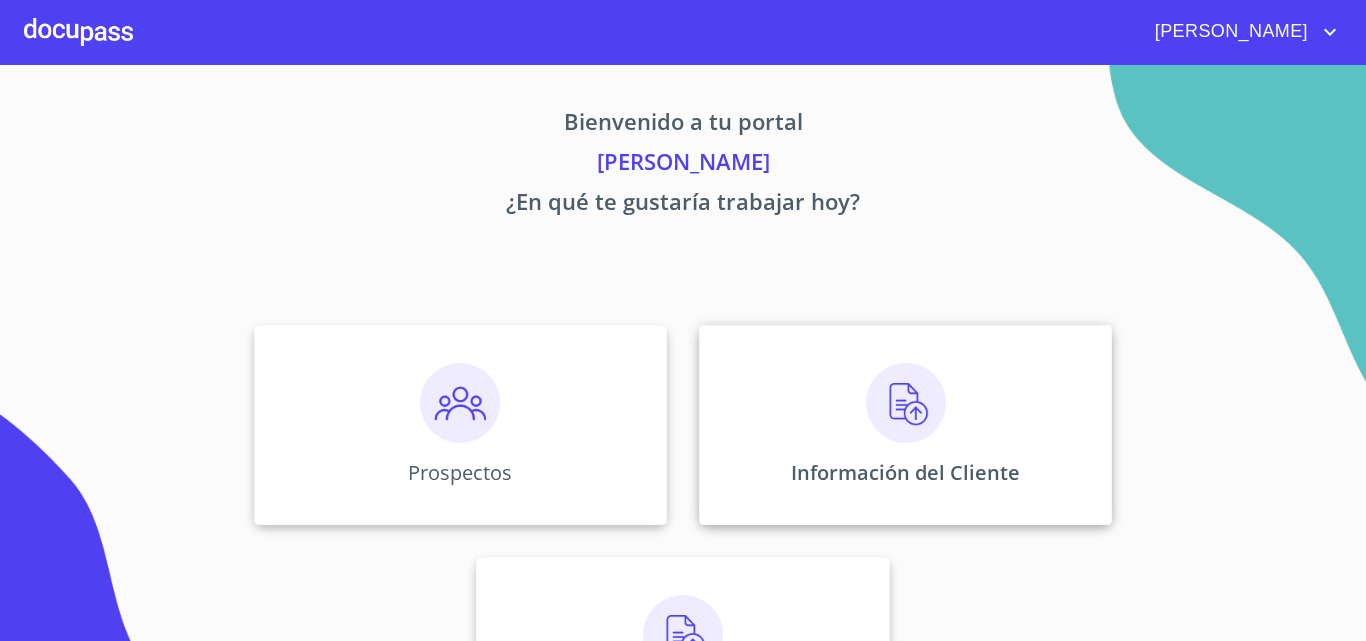 click on "Información del Cliente" at bounding box center [905, 425] 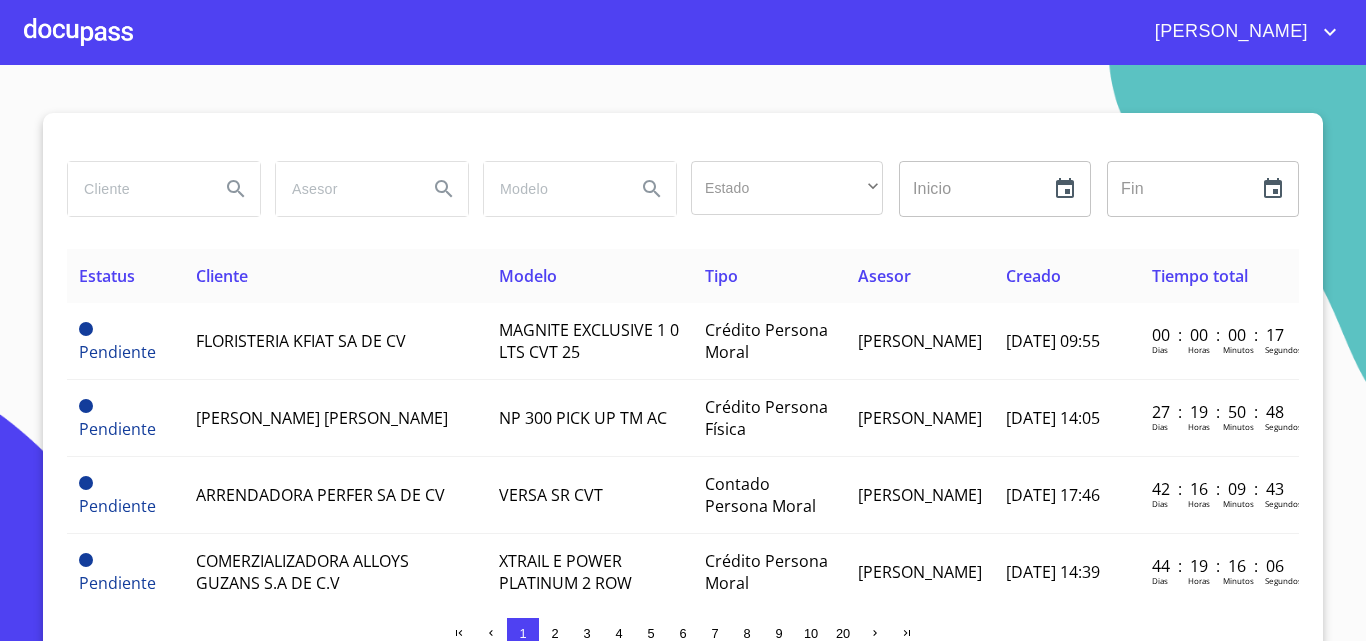 click at bounding box center (78, 32) 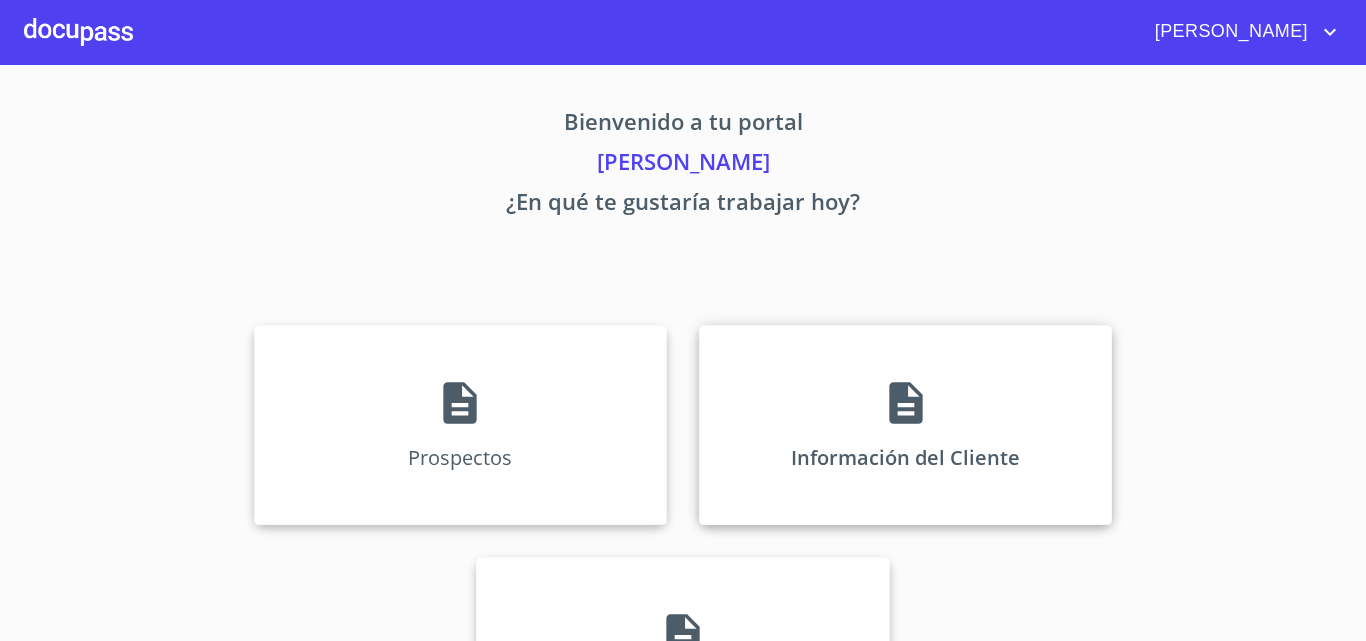 click on "Información del Cliente" at bounding box center [905, 425] 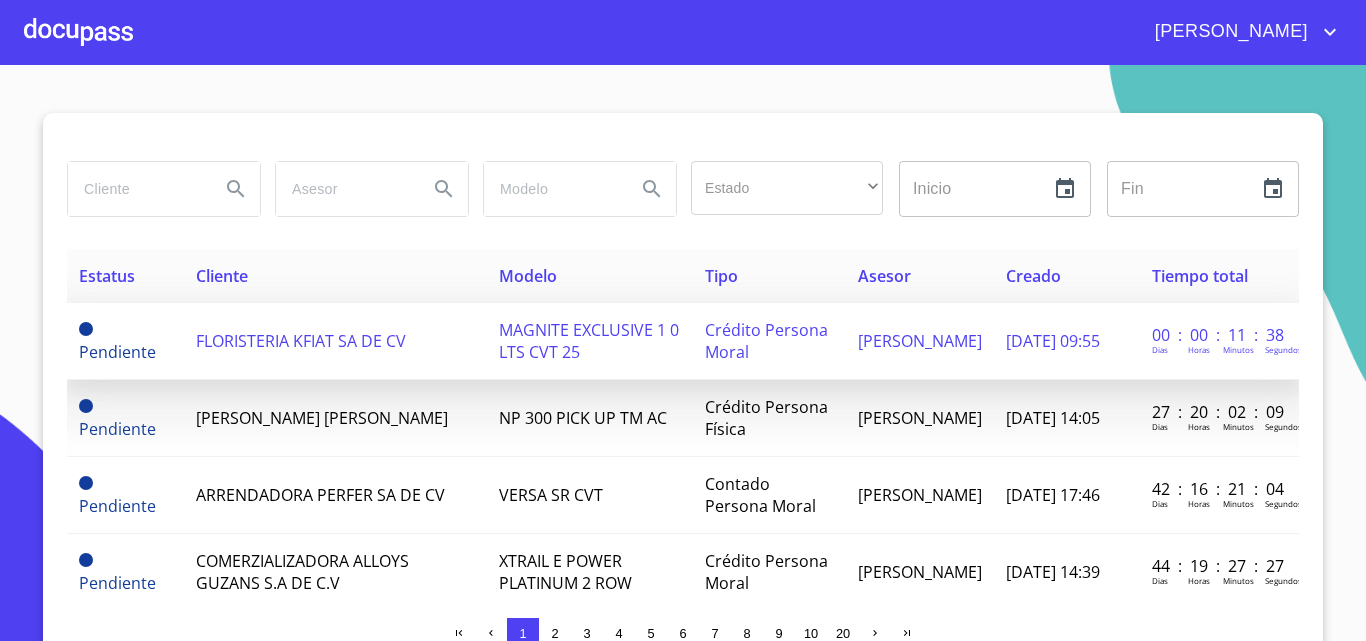 click on "FLORISTERIA KFIAT SA DE CV" at bounding box center [301, 341] 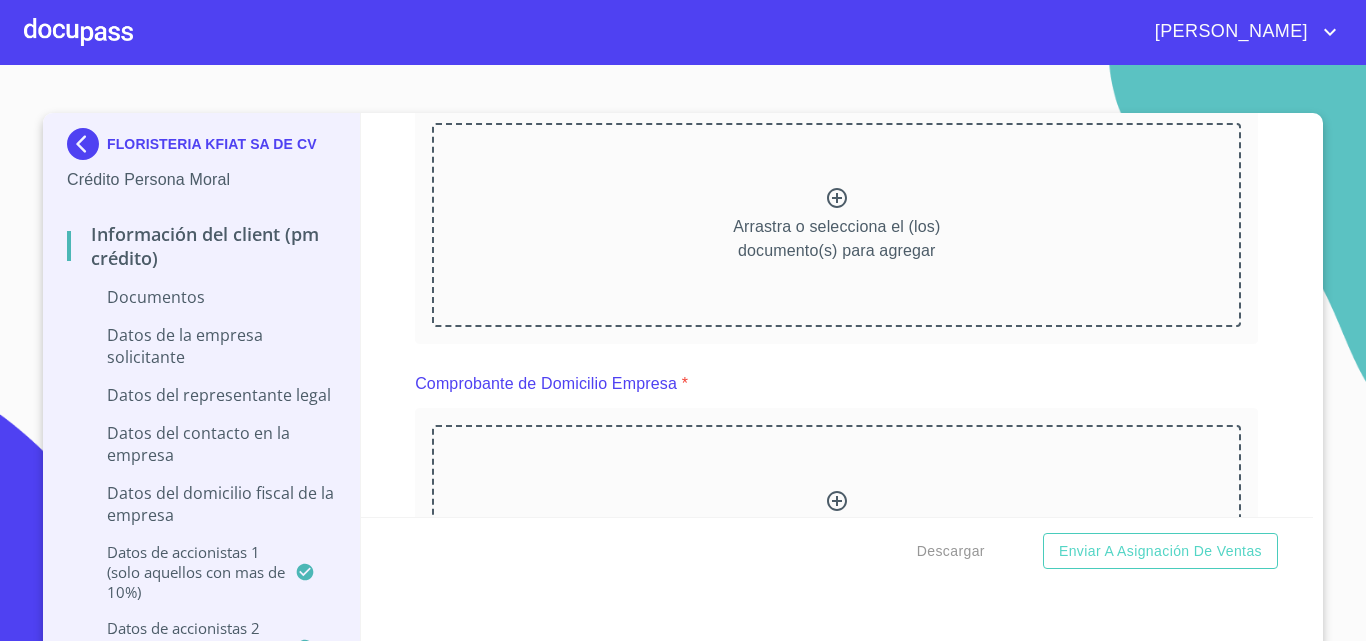 scroll, scrollTop: 200, scrollLeft: 0, axis: vertical 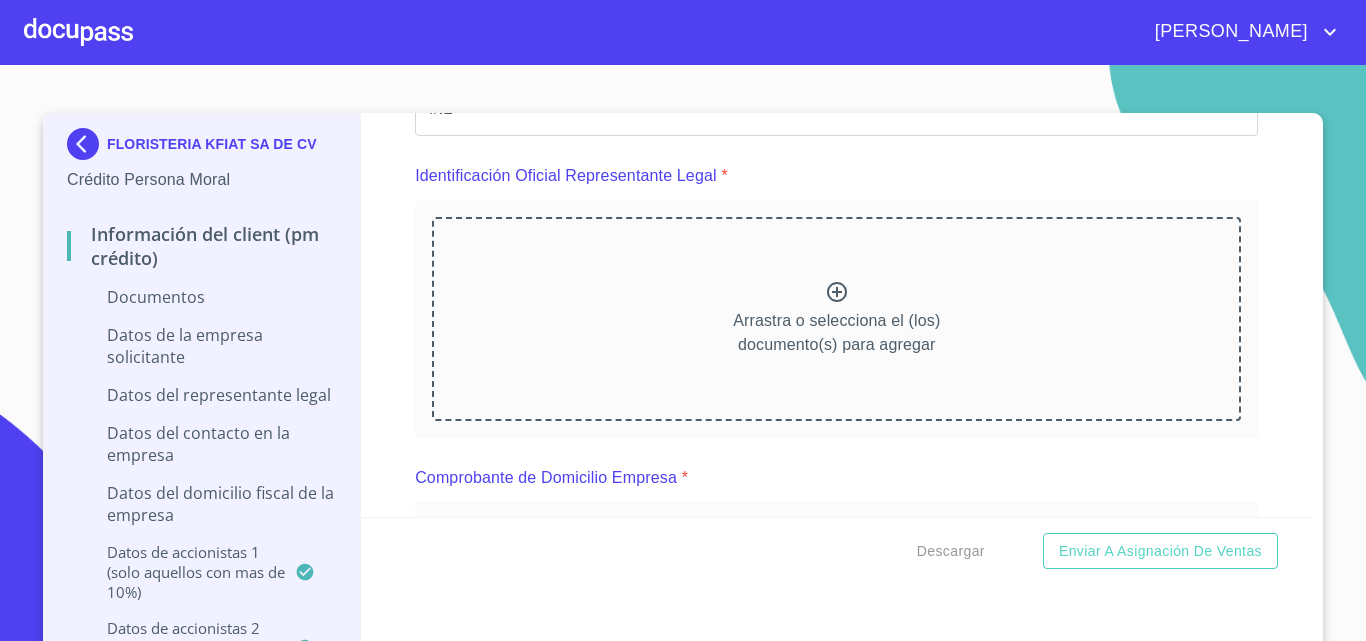 click 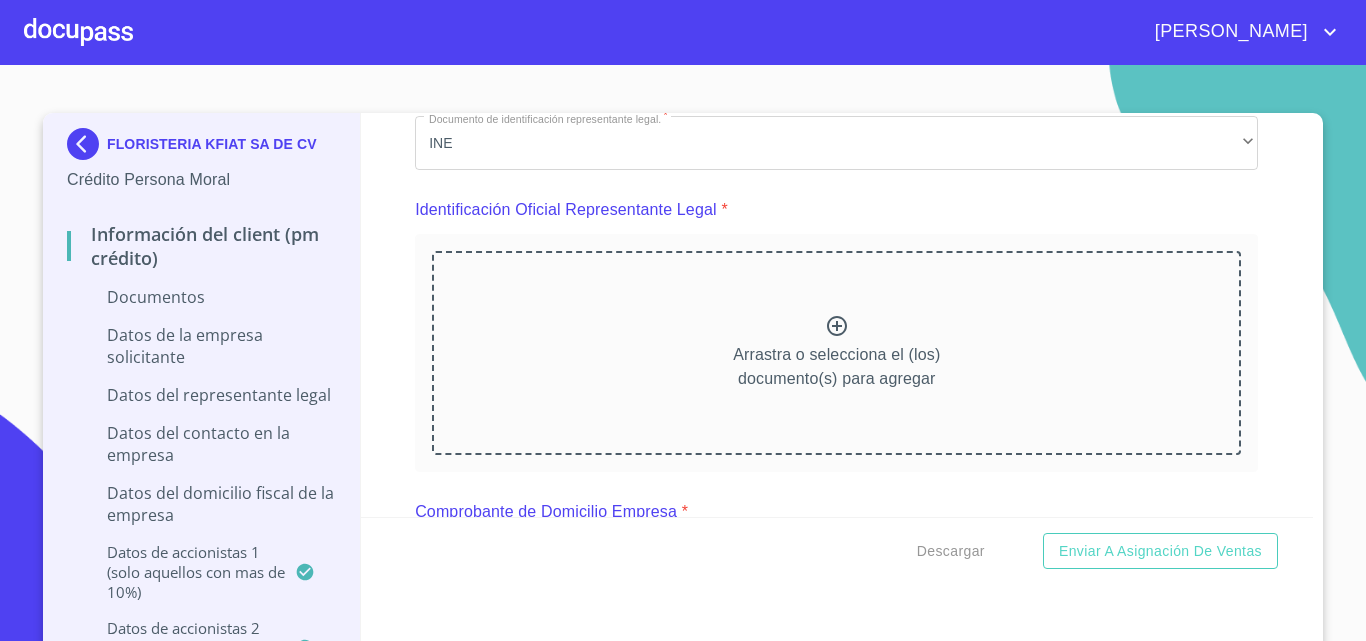 scroll, scrollTop: 200, scrollLeft: 0, axis: vertical 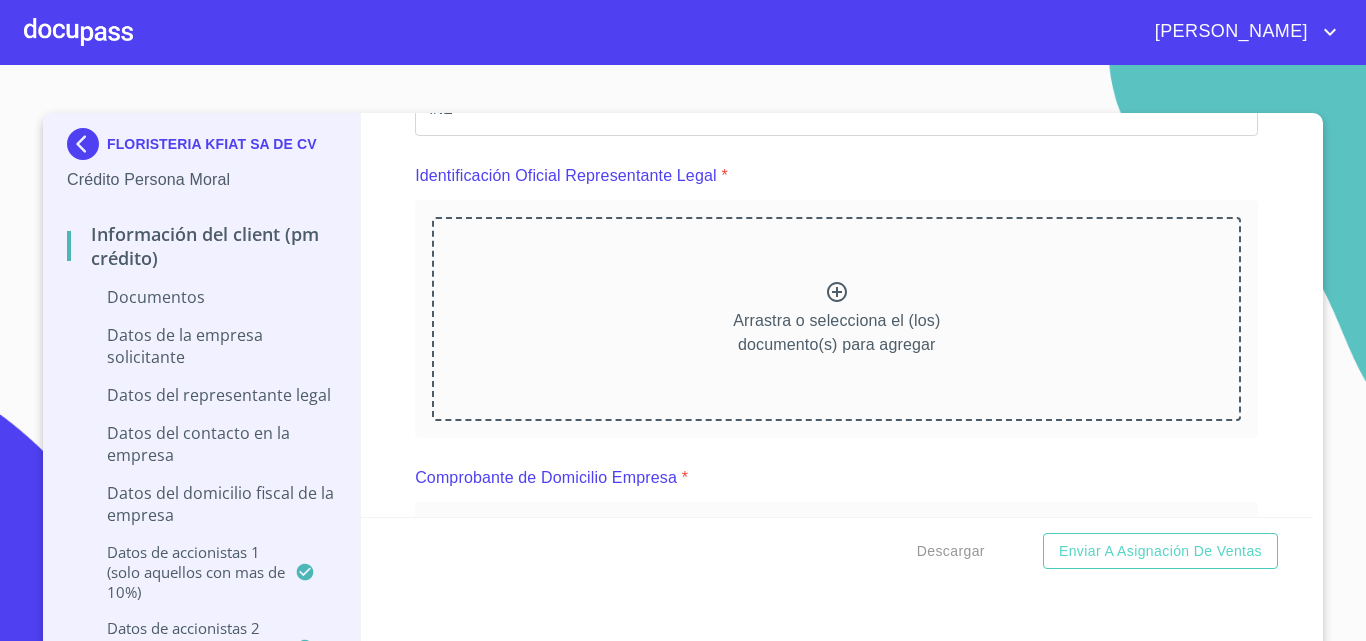 click on "Información del Client (PM crédito)   Documentos Documento de identificación representante legal.   * INE ​ Identificación Oficial Representante Legal * [GEOGRAPHIC_DATA] o selecciona el (los) documento(s) para agregar Comprobante de Domicilio Empresa * Arrastra o selecciona el (los) documento(s) para agregar Fuente de ingresos   * Independiente/Dueño de negocio/Persona Moral ​ Comprobante de Ingresos mes 1 * [GEOGRAPHIC_DATA] o selecciona el (los) documento(s) para agregar Comprobante de Ingresos mes 2 * Arrastra o selecciona el (los) documento(s) para agregar Comprobante de Ingresos mes 3 * Arrastra o selecciona el (los) documento(s) para agregar [PERSON_NAME] de Situación Fiscal Empresa * Arrastra o selecciona el (los) documento(s) para agregar Acta Constitutiva con poderes * Arrastra o selecciona el (los) documento(s) para agregar Declaración Anual con Acuse * Arrastra o selecciona el (los) documento(s) para agregar Documento de identificación Obligado Solidario.   * INE ​ * Arrastra o selecciona el (los)" at bounding box center [837, 315] 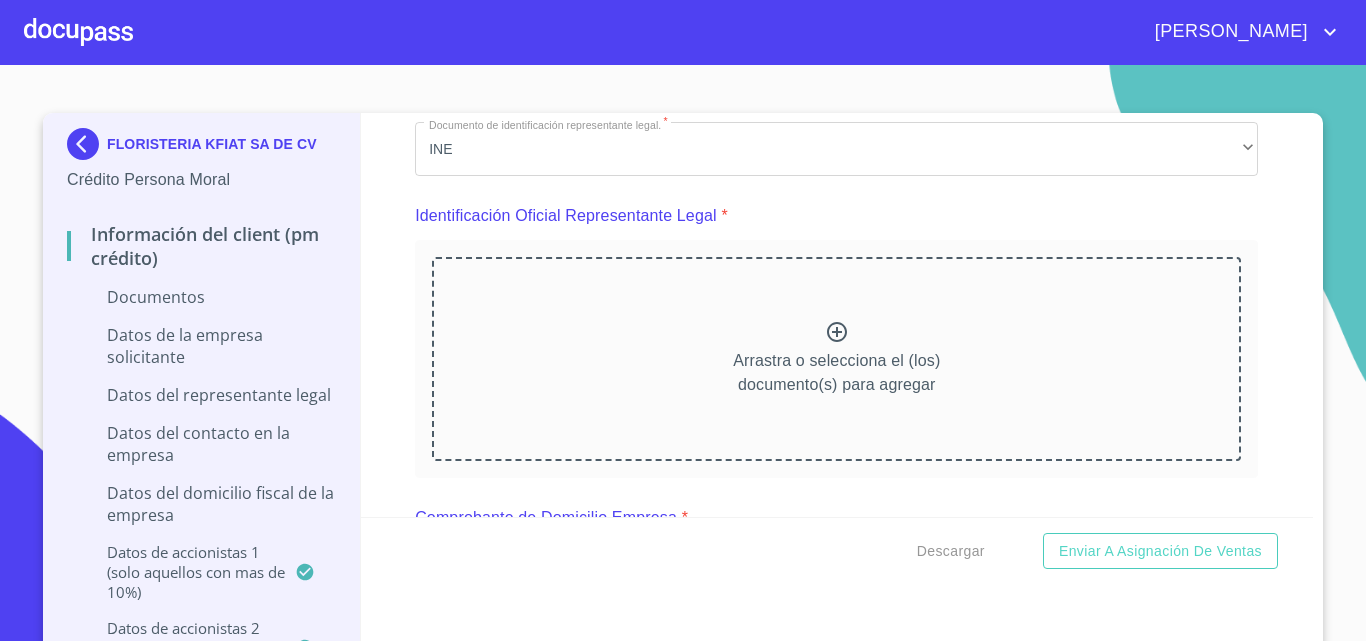 scroll, scrollTop: 100, scrollLeft: 0, axis: vertical 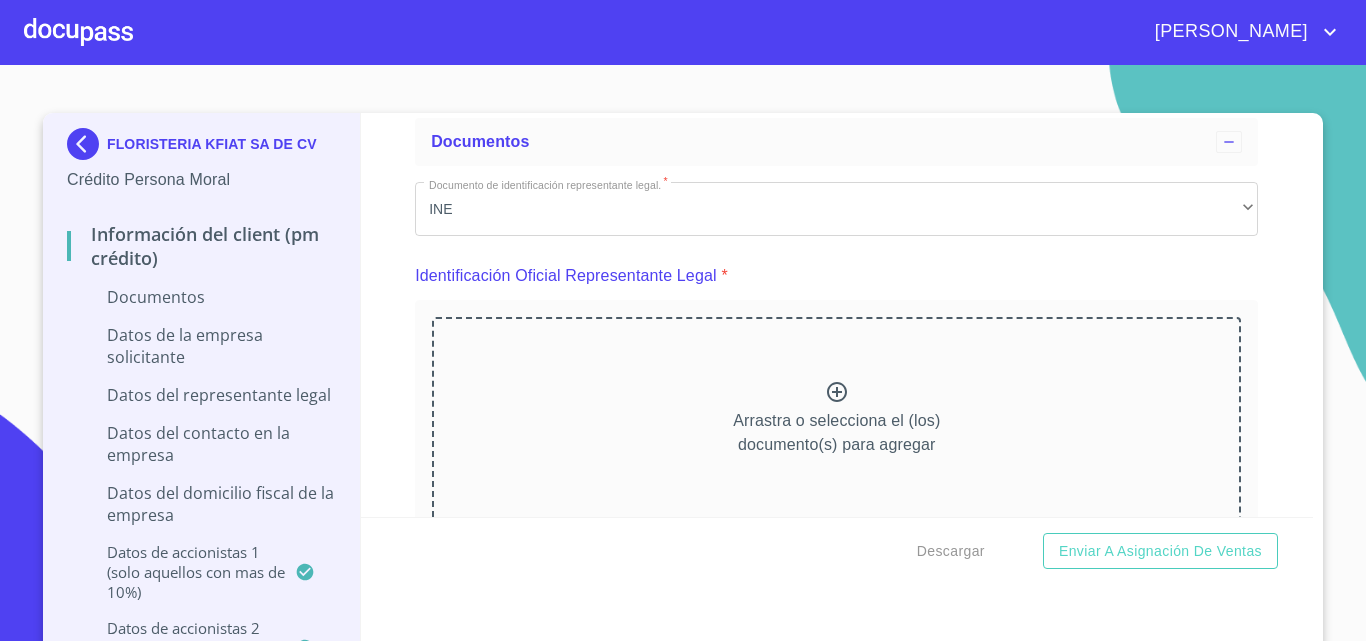 click 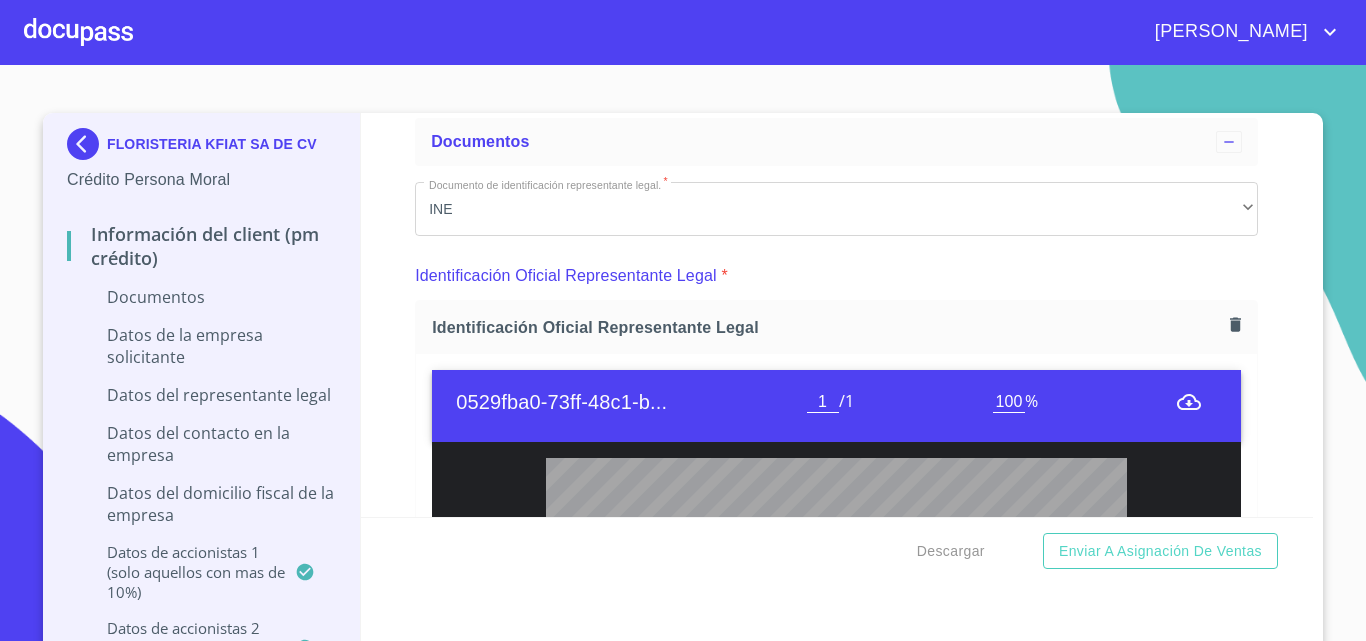 scroll, scrollTop: 17, scrollLeft: 0, axis: vertical 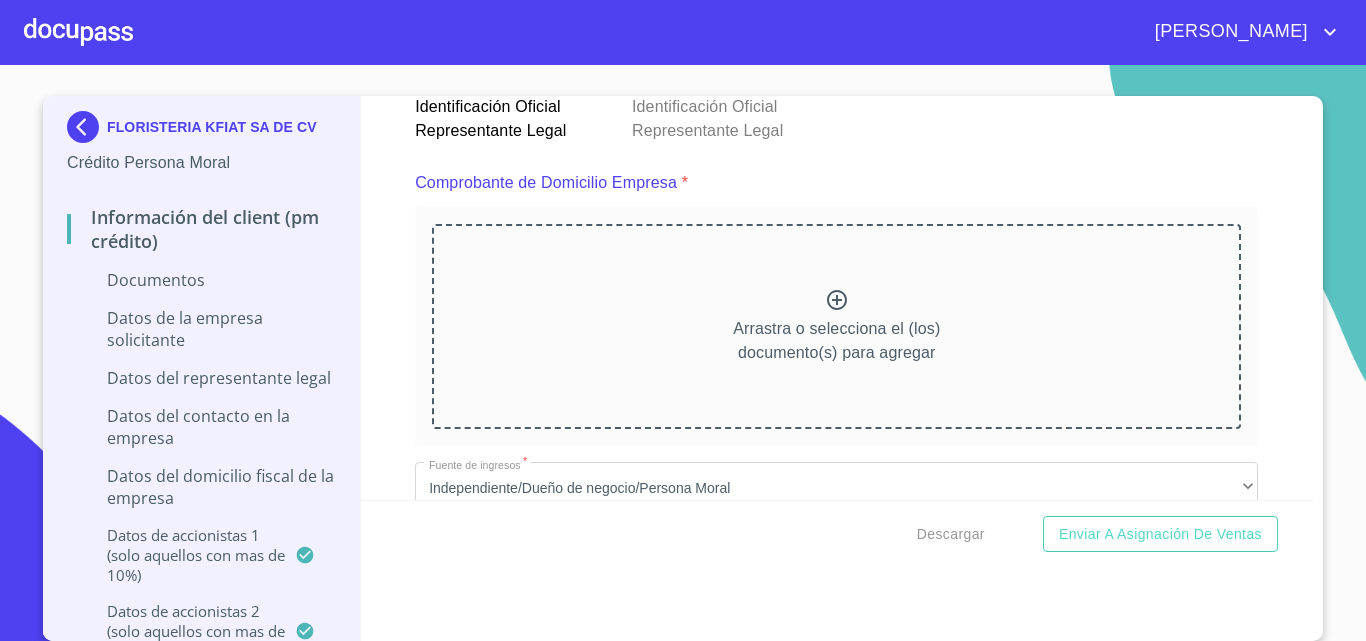 click 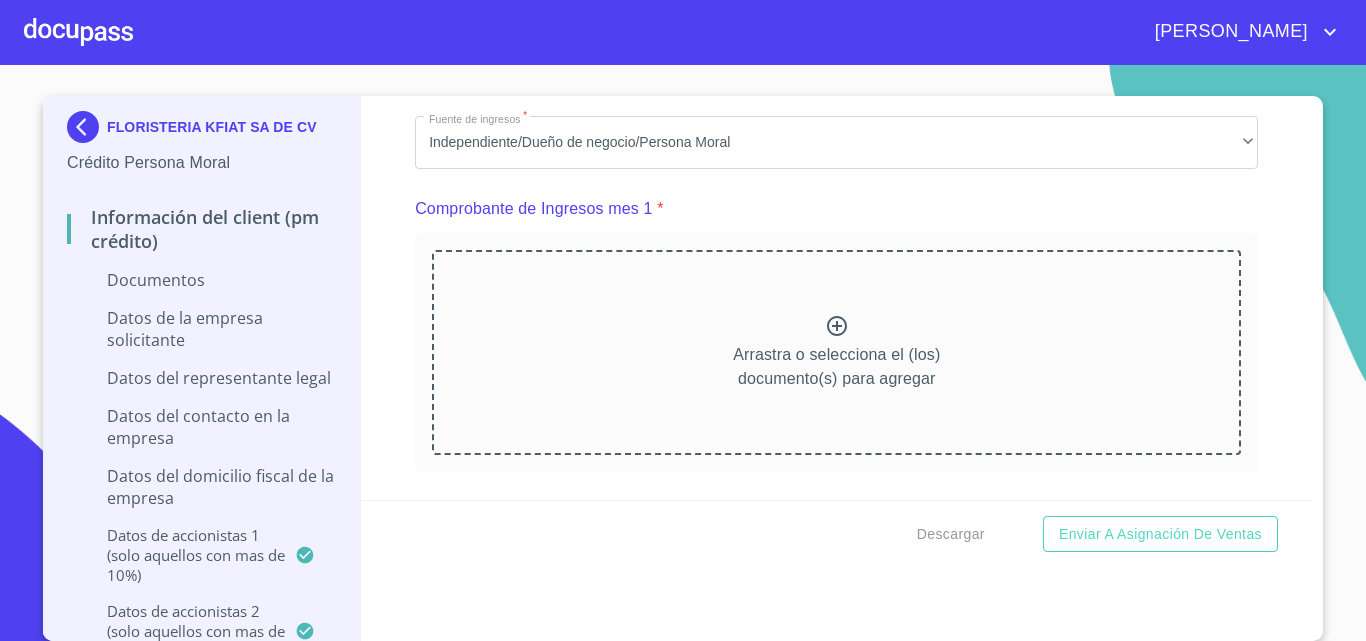 scroll, scrollTop: 2100, scrollLeft: 0, axis: vertical 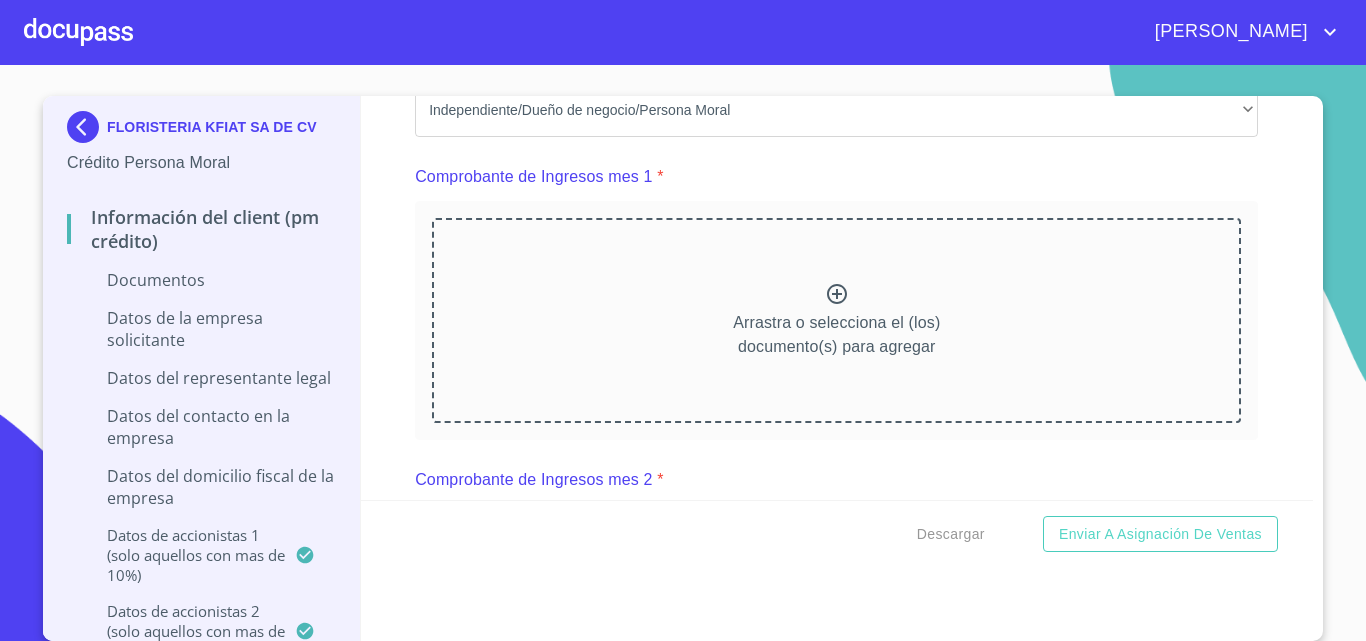 click on "Arrastra o selecciona el (los) documento(s) para agregar" at bounding box center (836, 320) 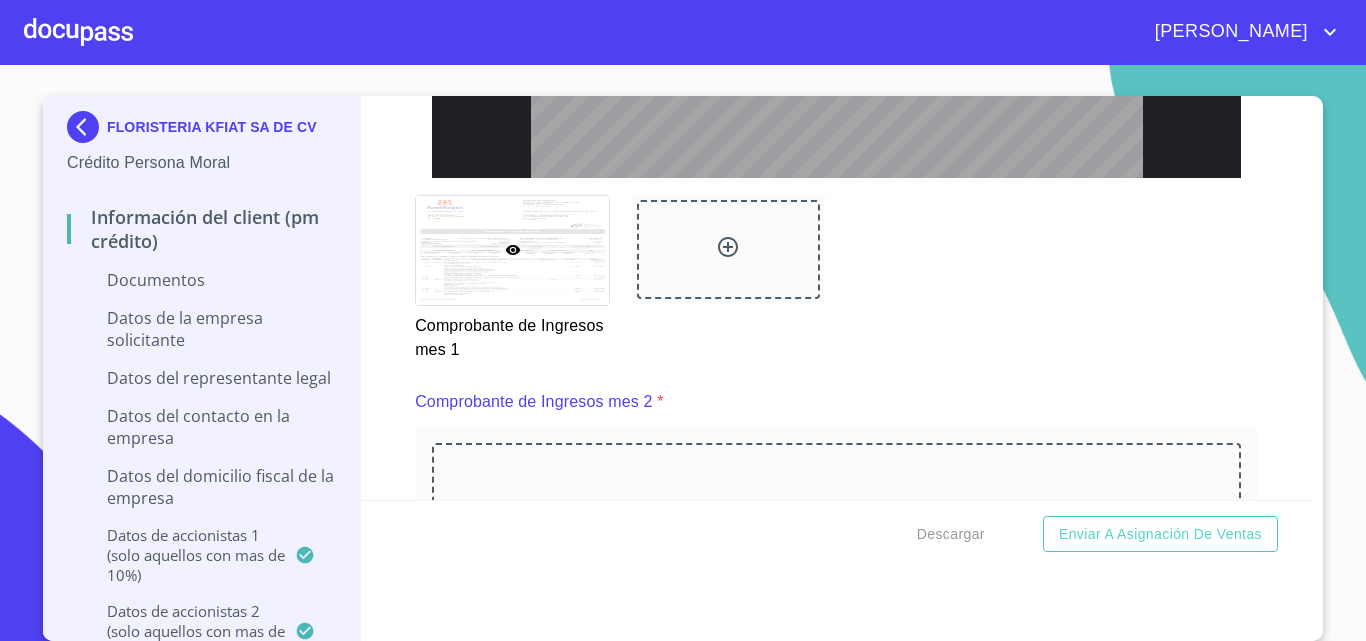 scroll, scrollTop: 3000, scrollLeft: 0, axis: vertical 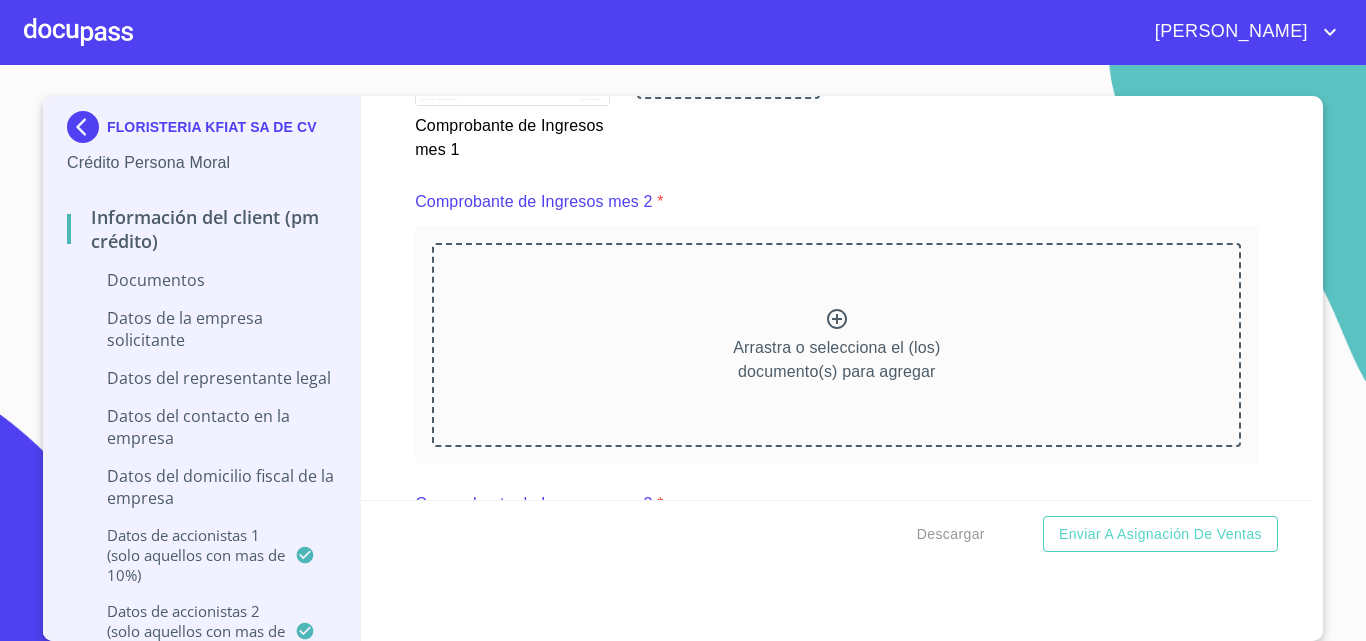 click on "Arrastra o selecciona el (los) documento(s) para agregar" at bounding box center [836, 345] 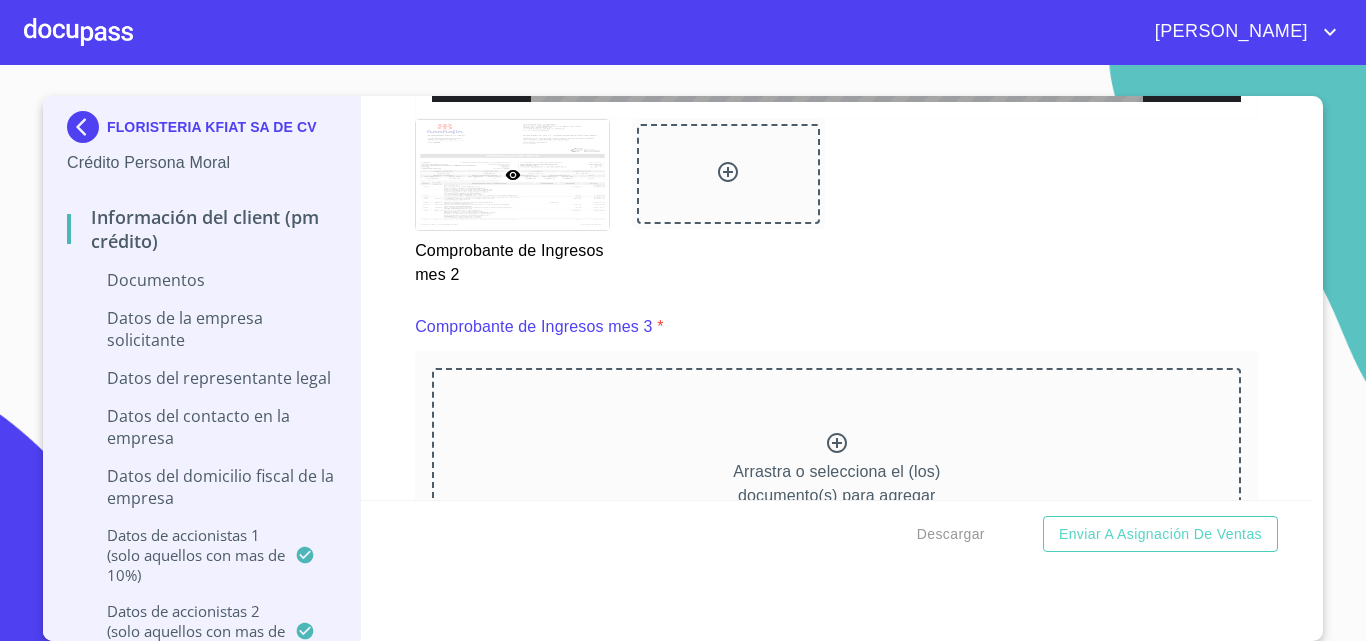 scroll, scrollTop: 3900, scrollLeft: 0, axis: vertical 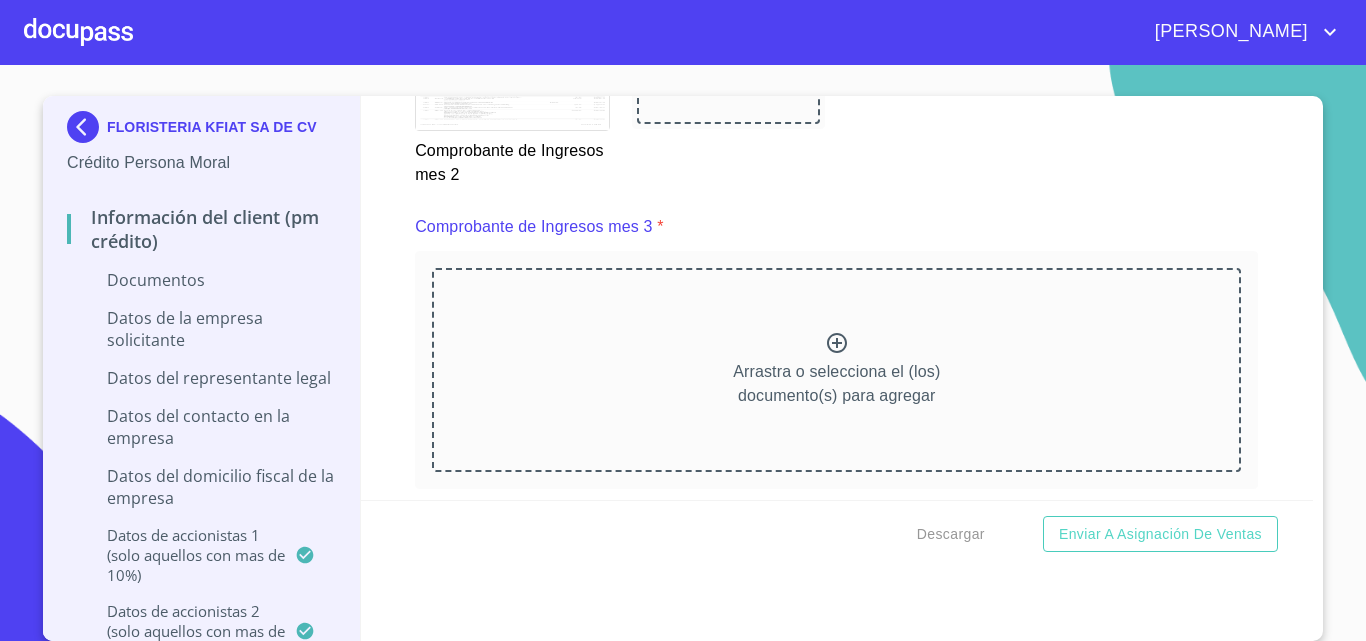 click on "Arrastra o selecciona el (los) documento(s) para agregar" at bounding box center [836, 384] 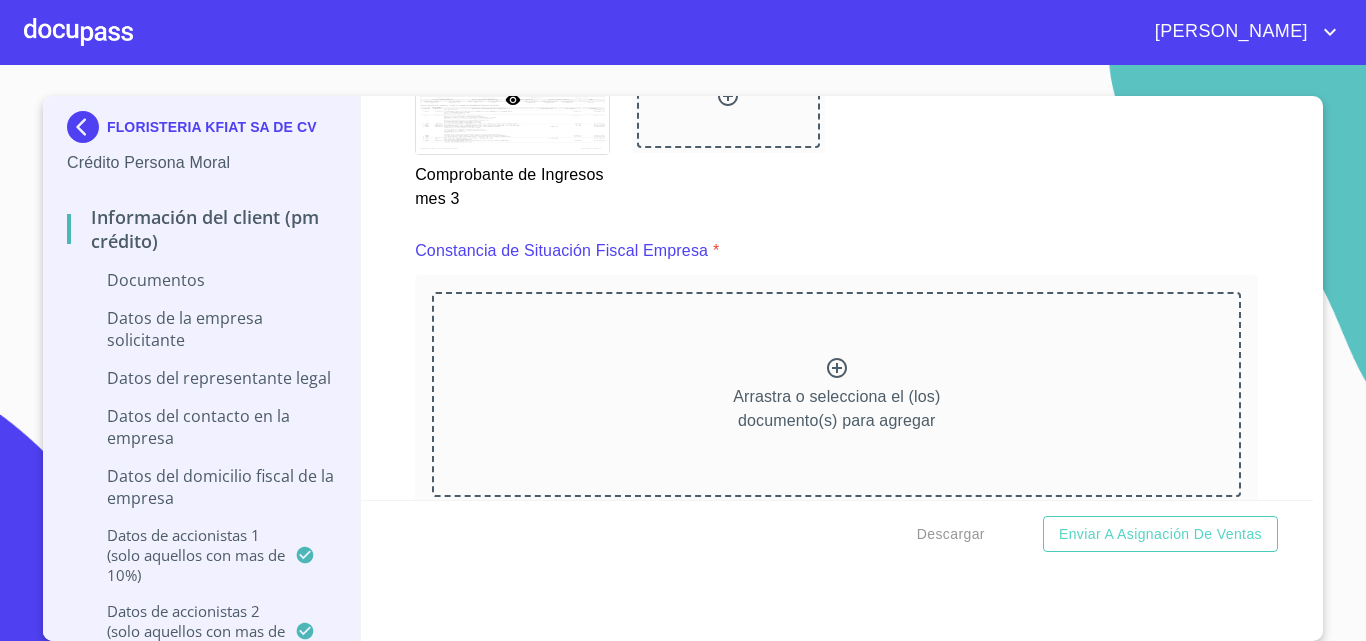 scroll, scrollTop: 4900, scrollLeft: 0, axis: vertical 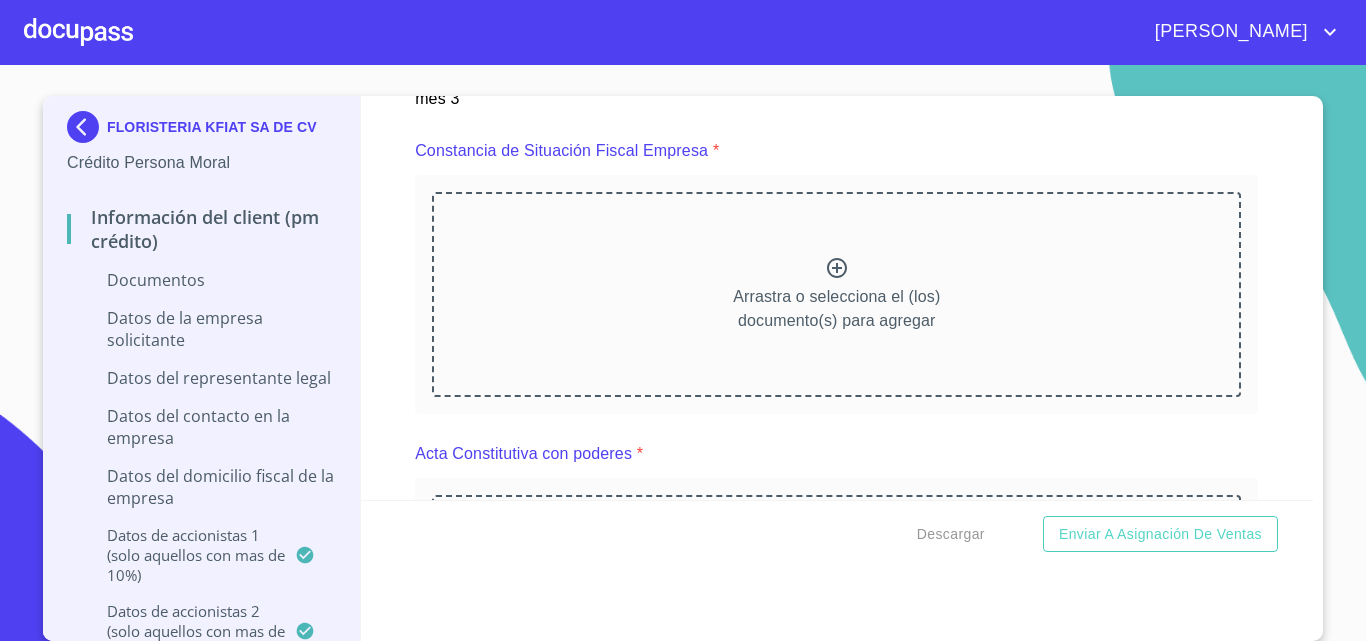 click on "Arrastra o selecciona el (los) documento(s) para agregar" at bounding box center [836, 294] 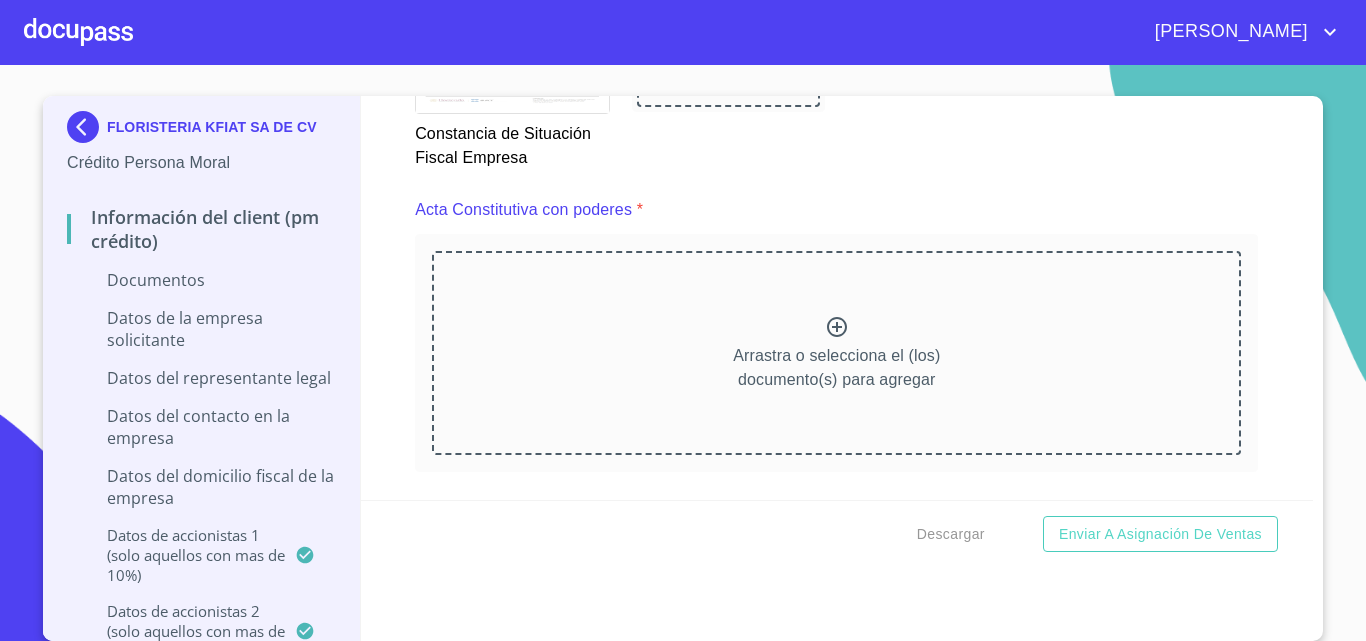 scroll, scrollTop: 5800, scrollLeft: 0, axis: vertical 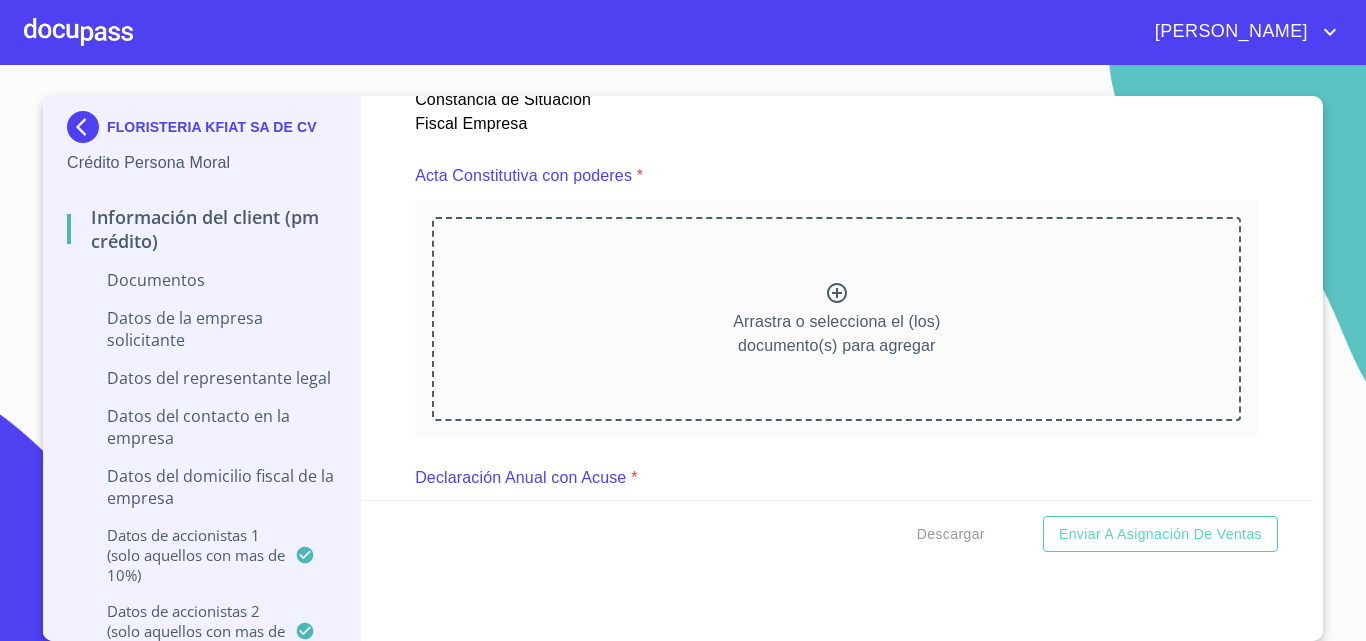 click on "Arrastra o selecciona el (los) documento(s) para agregar" at bounding box center (836, 319) 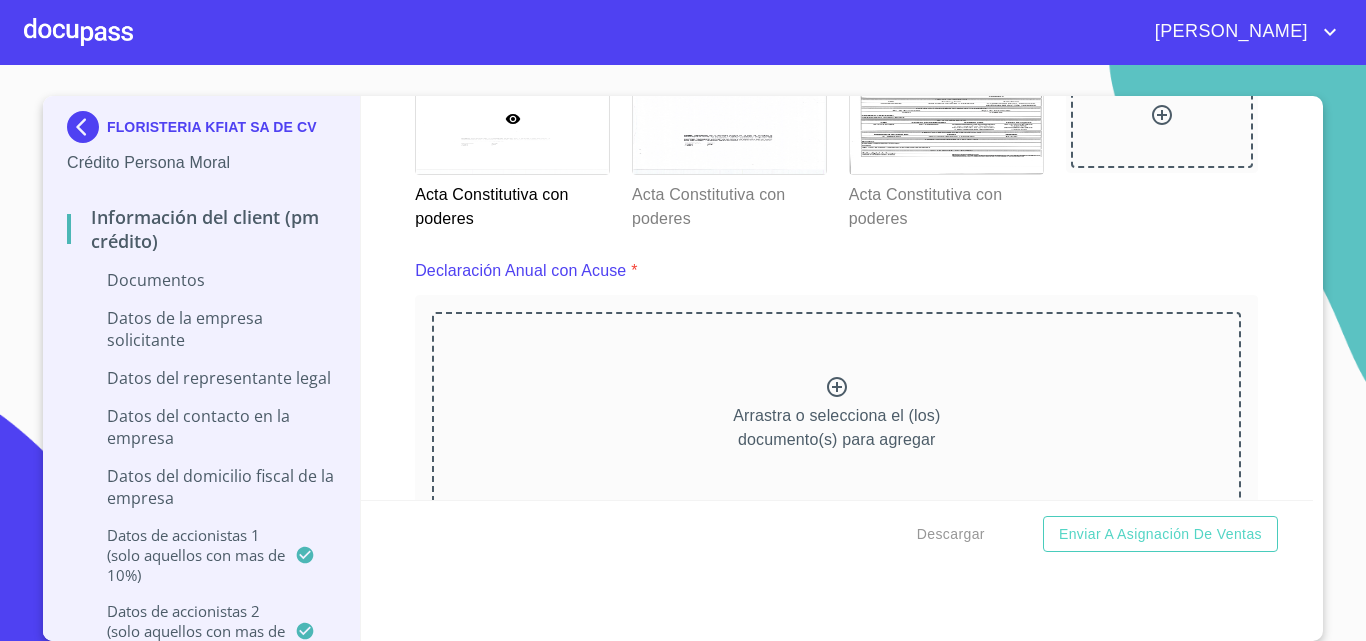 scroll, scrollTop: 6800, scrollLeft: 0, axis: vertical 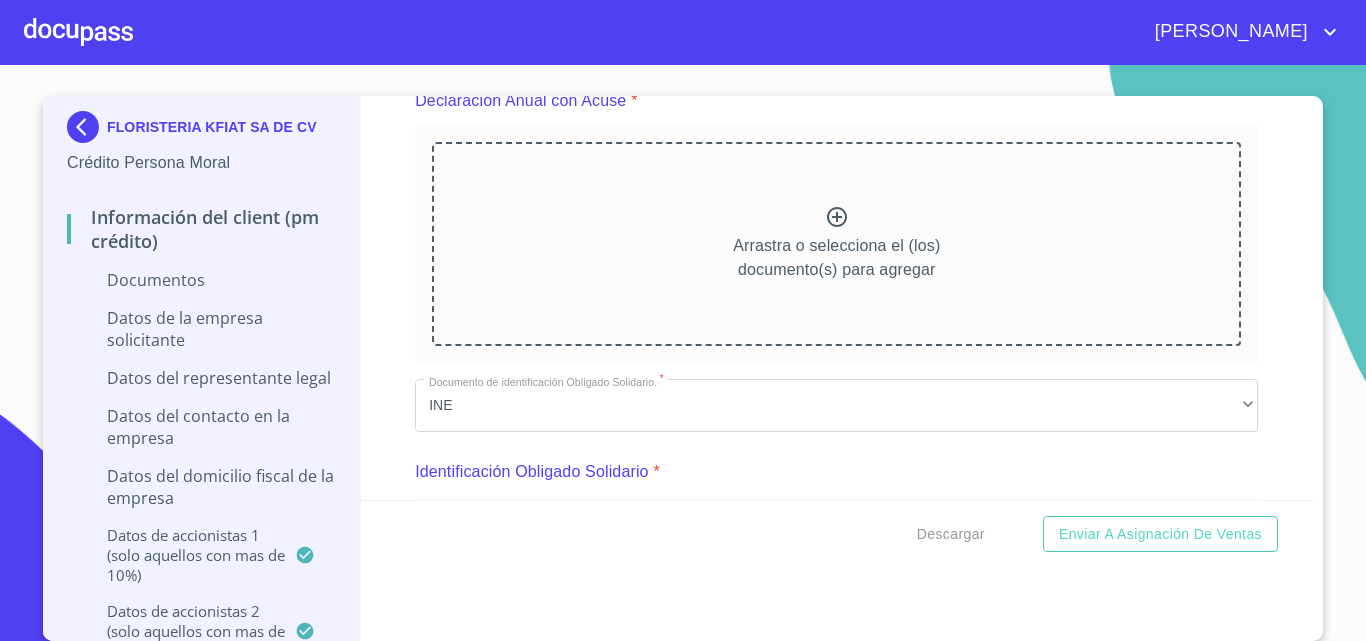 click on "Arrastra o selecciona el (los) documento(s) para agregar" at bounding box center (836, 244) 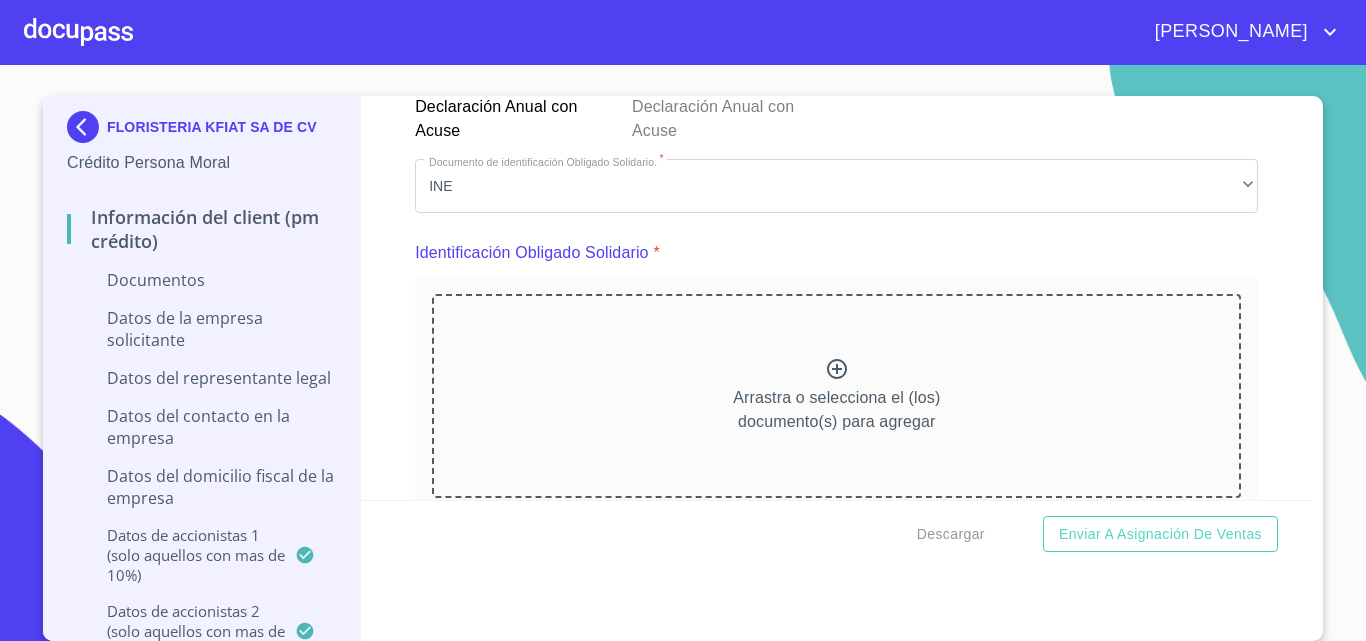 scroll, scrollTop: 8000, scrollLeft: 0, axis: vertical 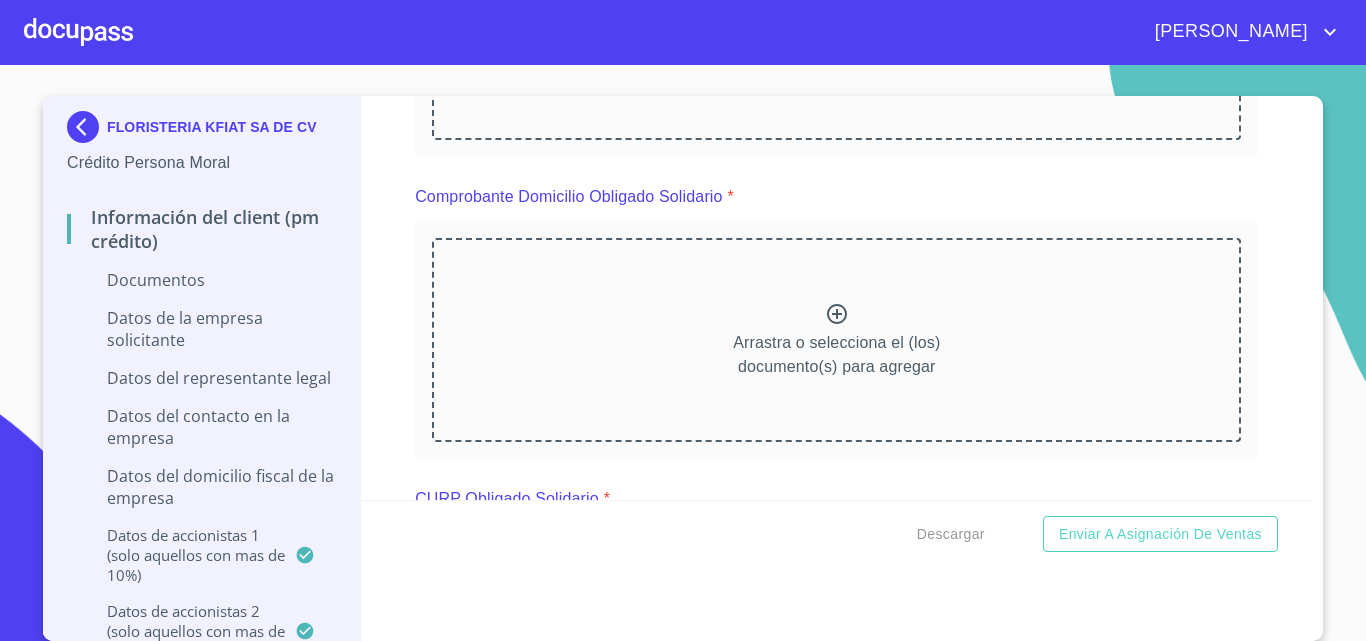 click 